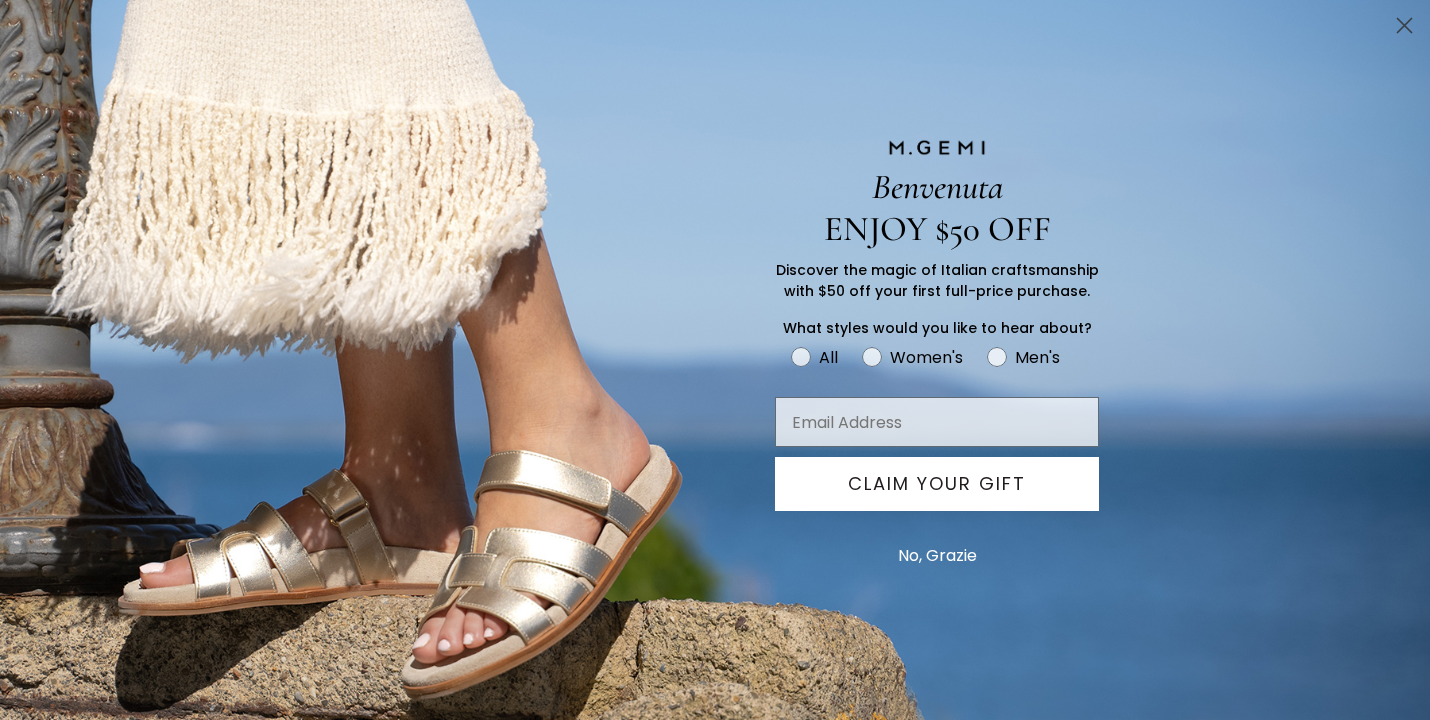 scroll, scrollTop: 379, scrollLeft: 0, axis: vertical 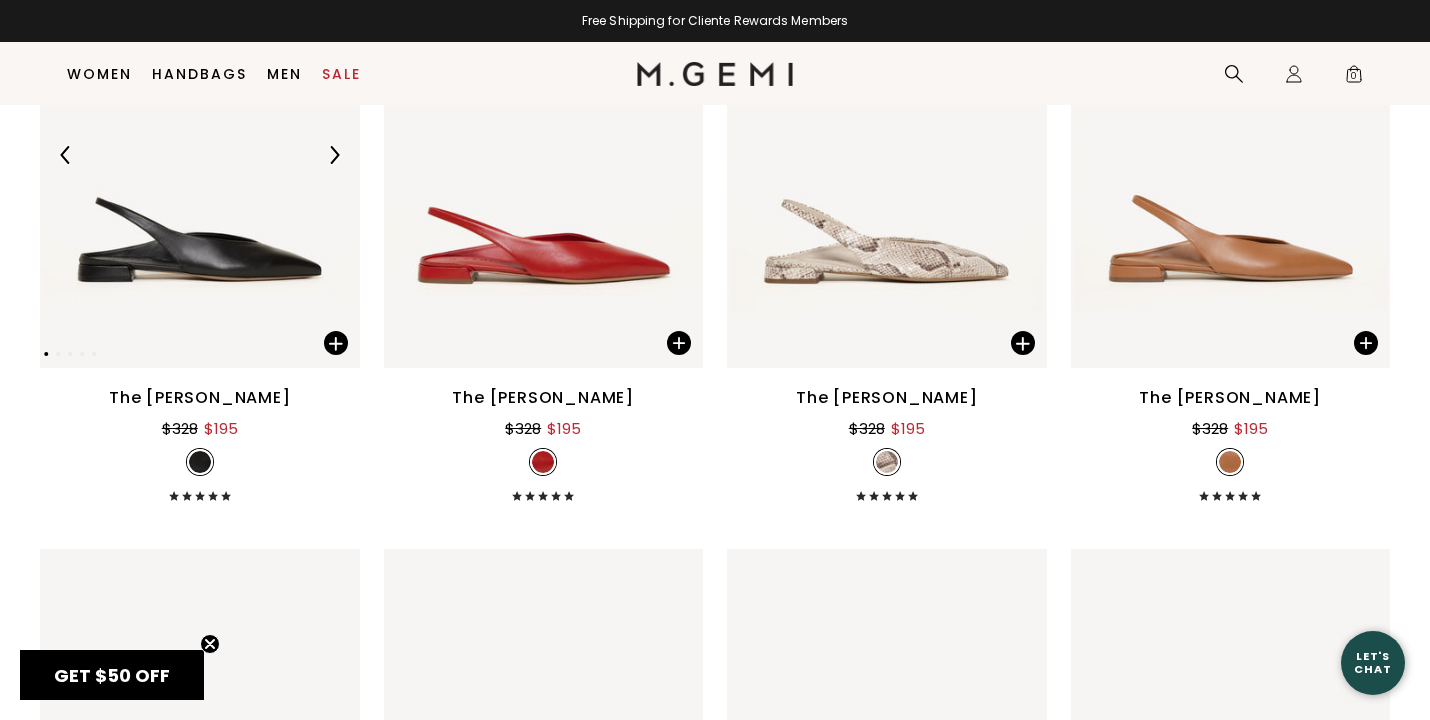 click at bounding box center [200, 155] 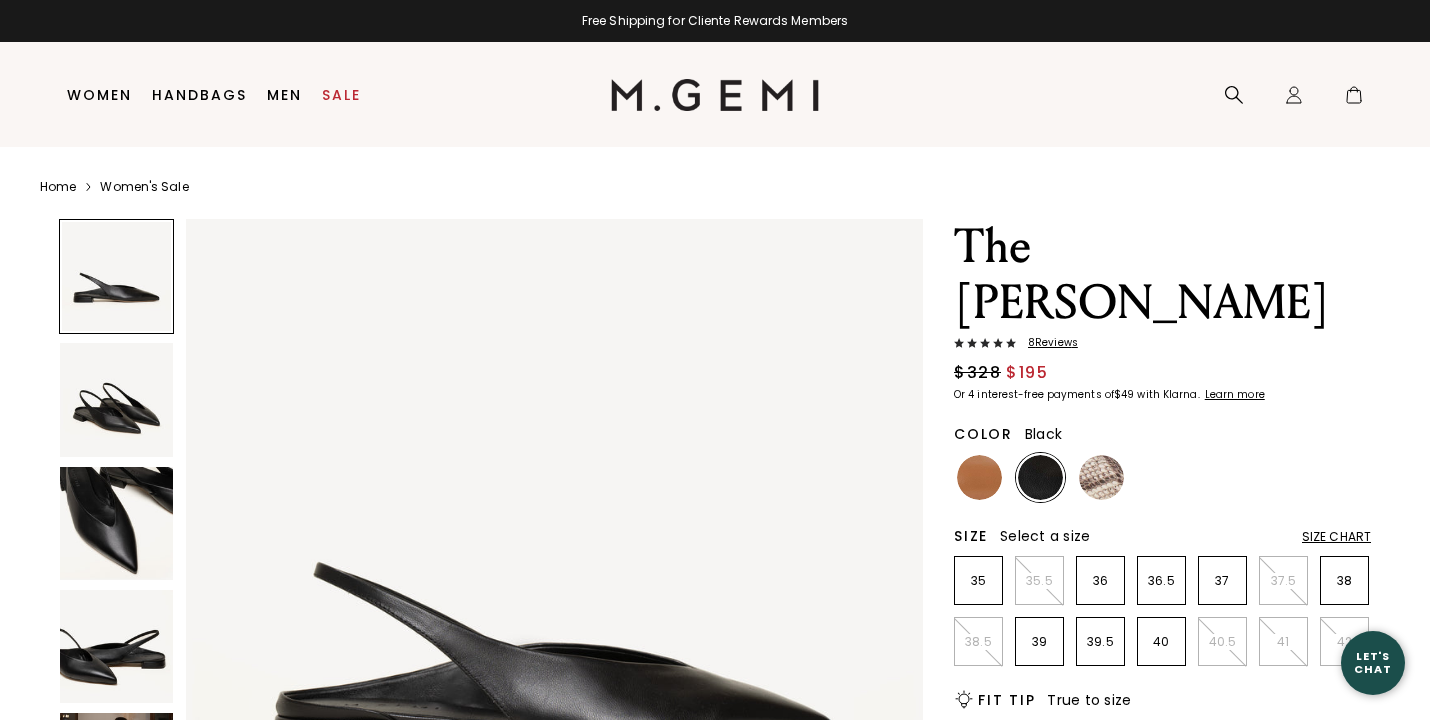 scroll, scrollTop: 0, scrollLeft: 0, axis: both 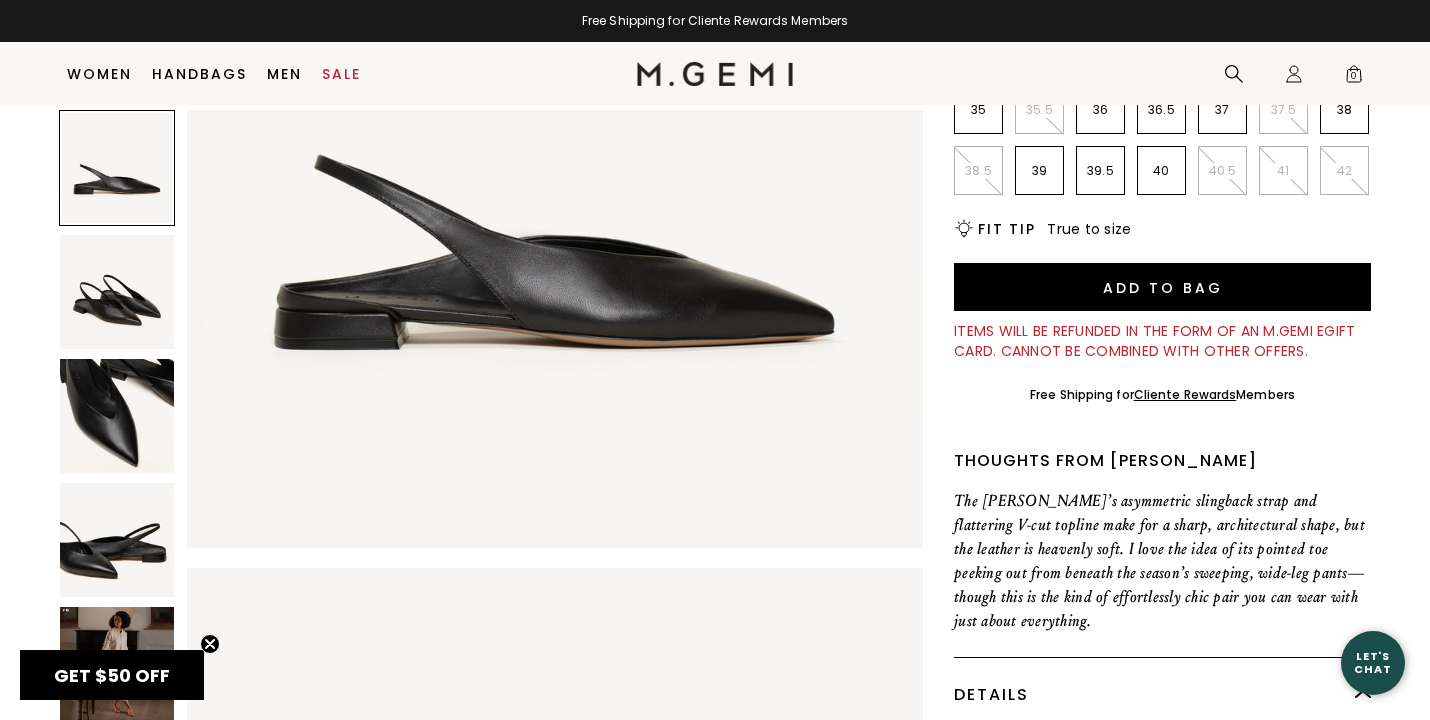 click at bounding box center (117, 664) 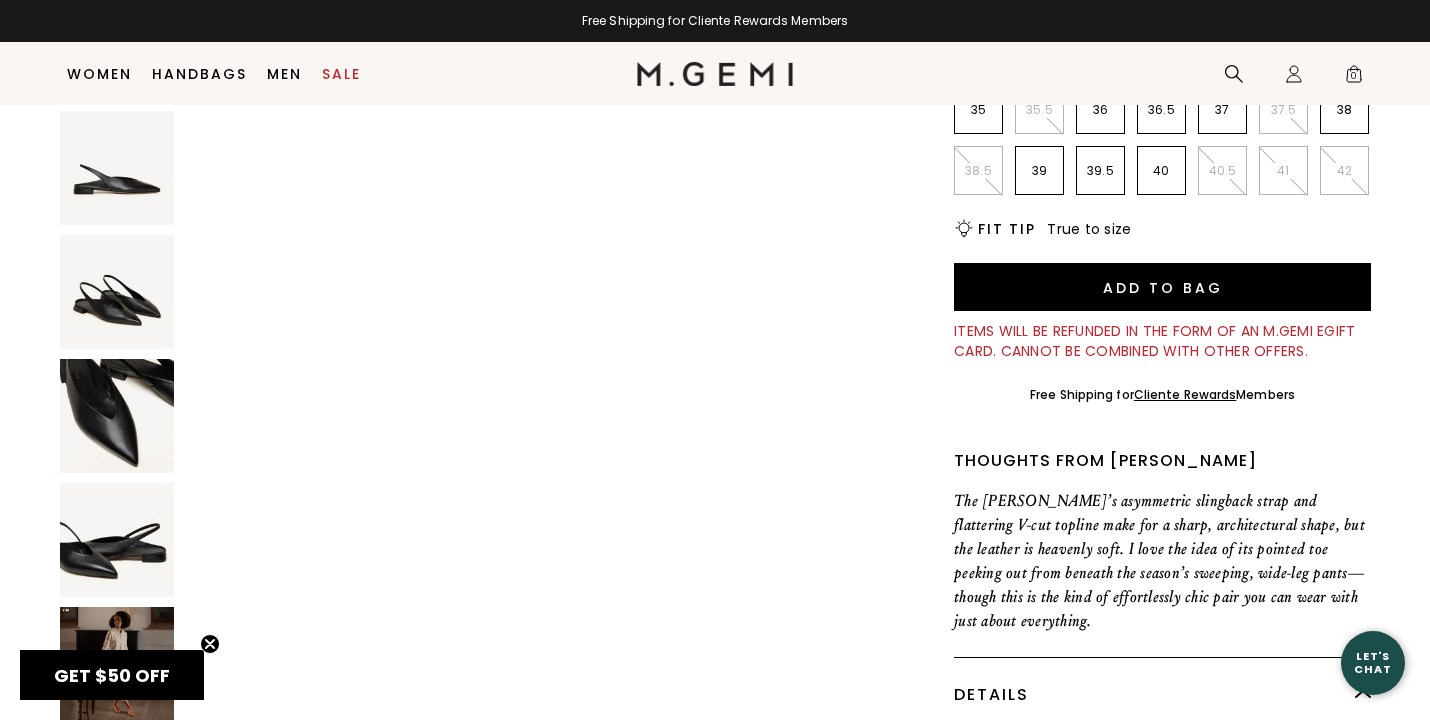 scroll, scrollTop: 3800, scrollLeft: 0, axis: vertical 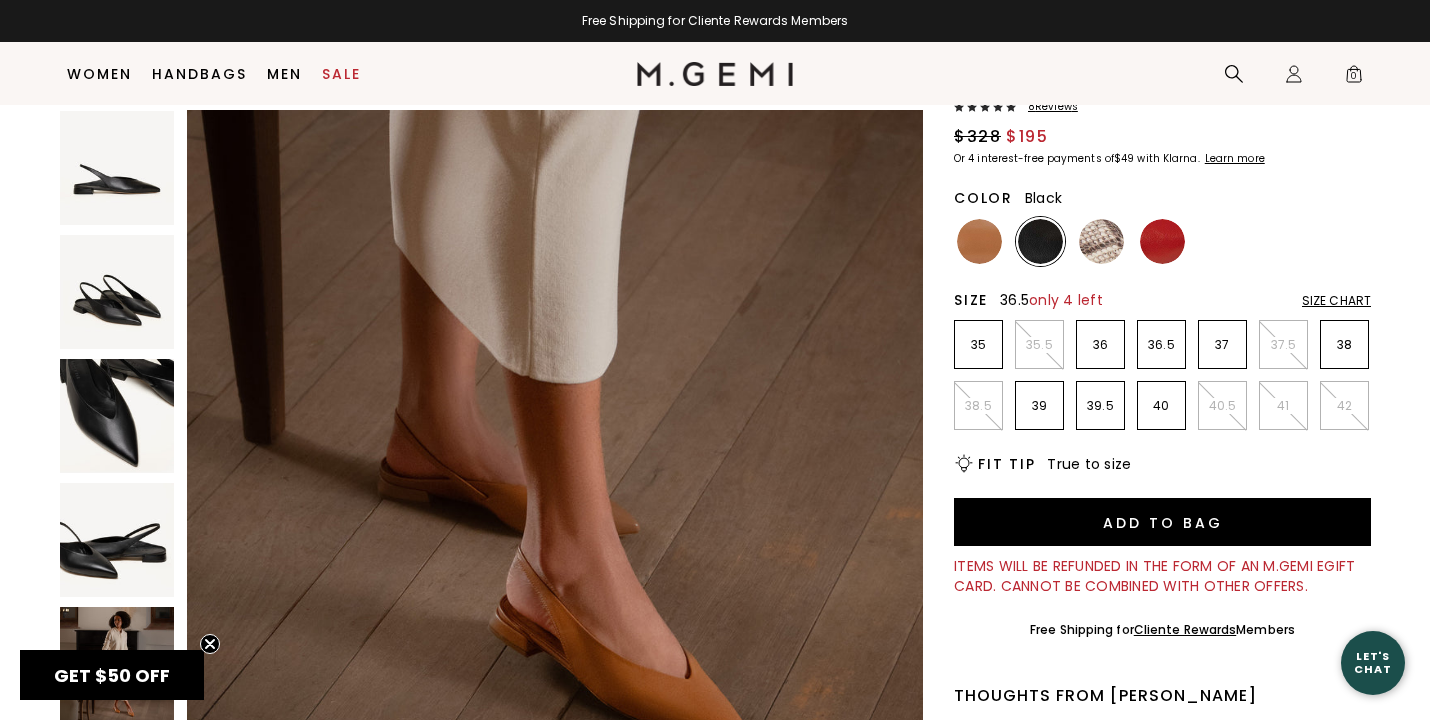 click on "36.5" at bounding box center [1161, 345] 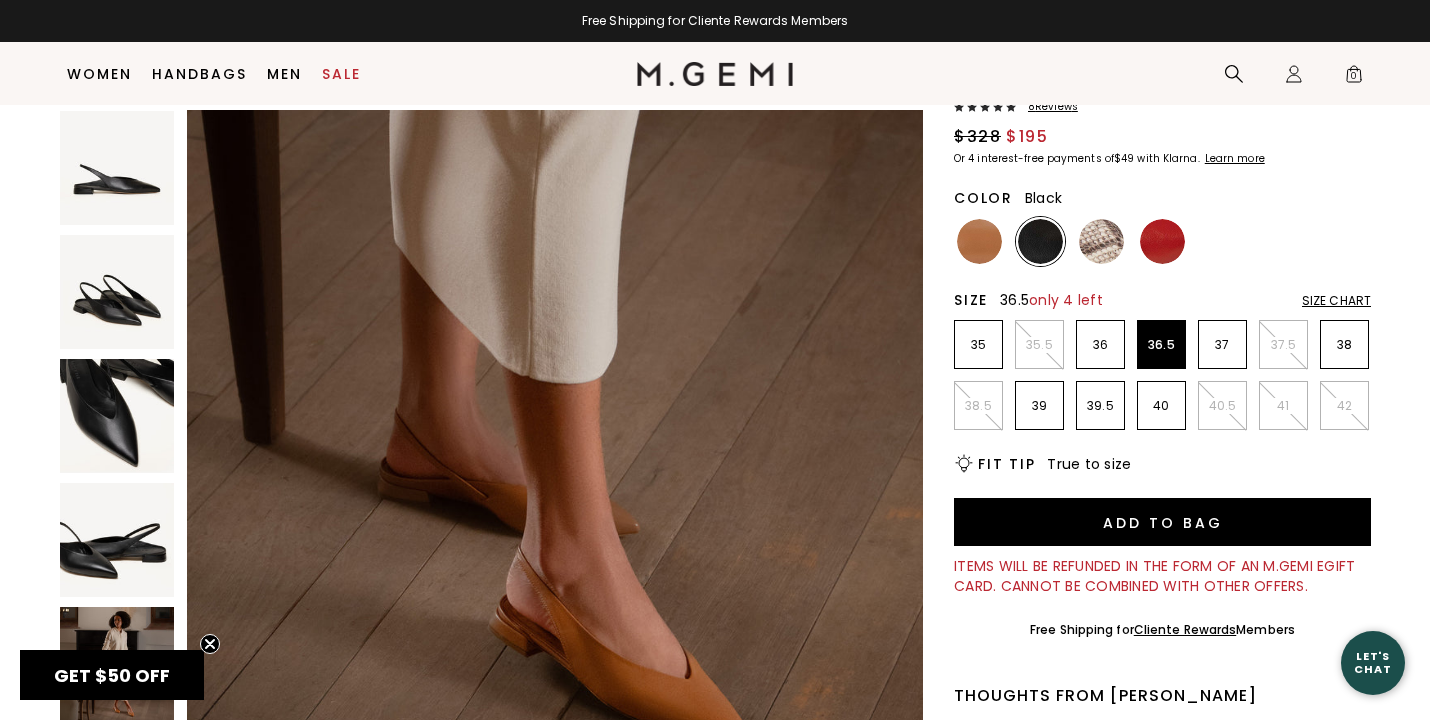 scroll, scrollTop: 0, scrollLeft: 0, axis: both 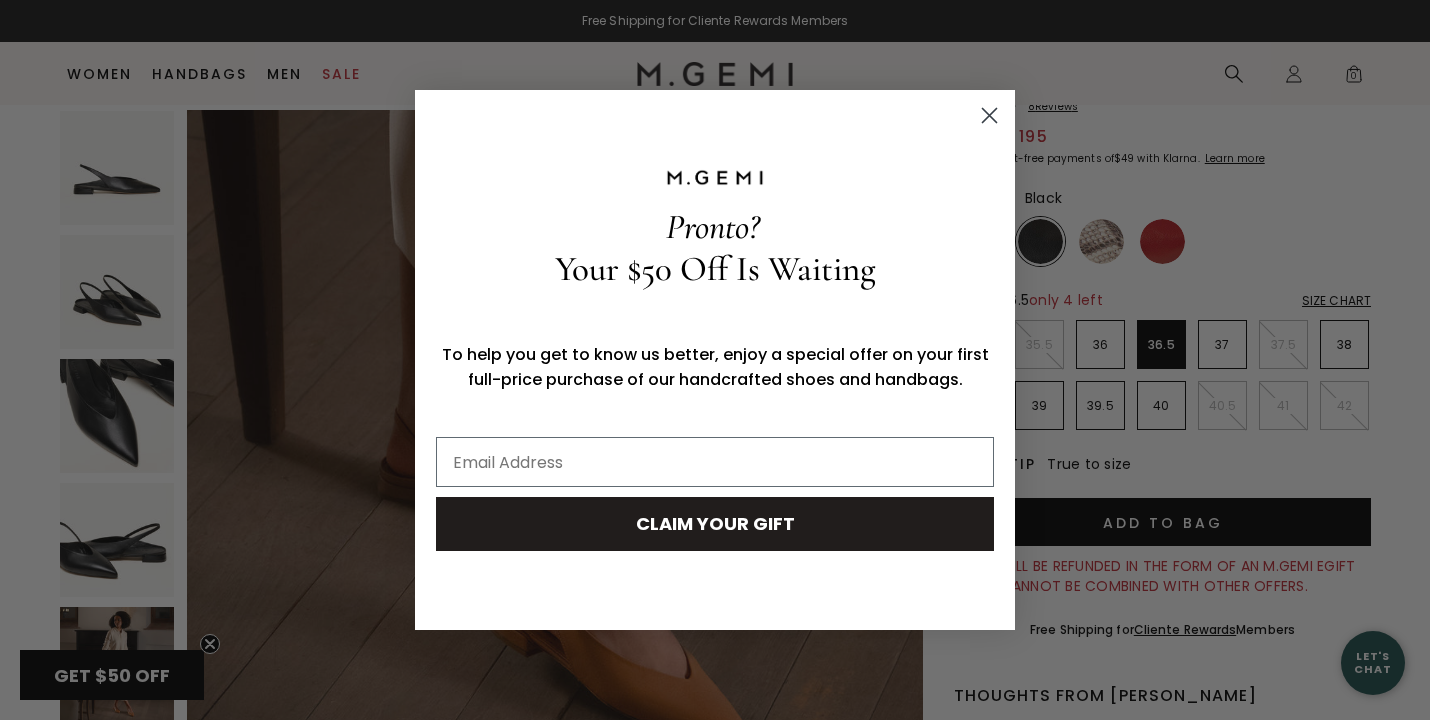 click 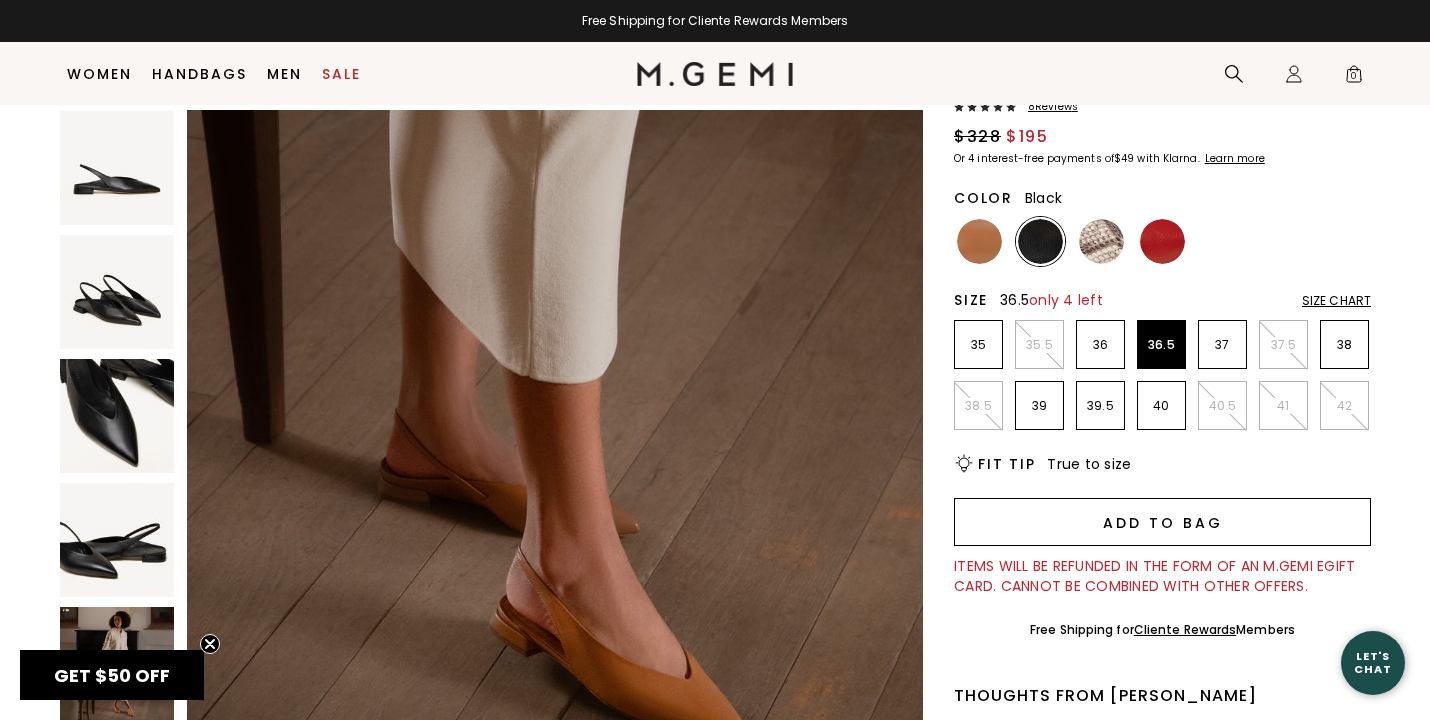 click on "Add to Bag" at bounding box center (1162, 522) 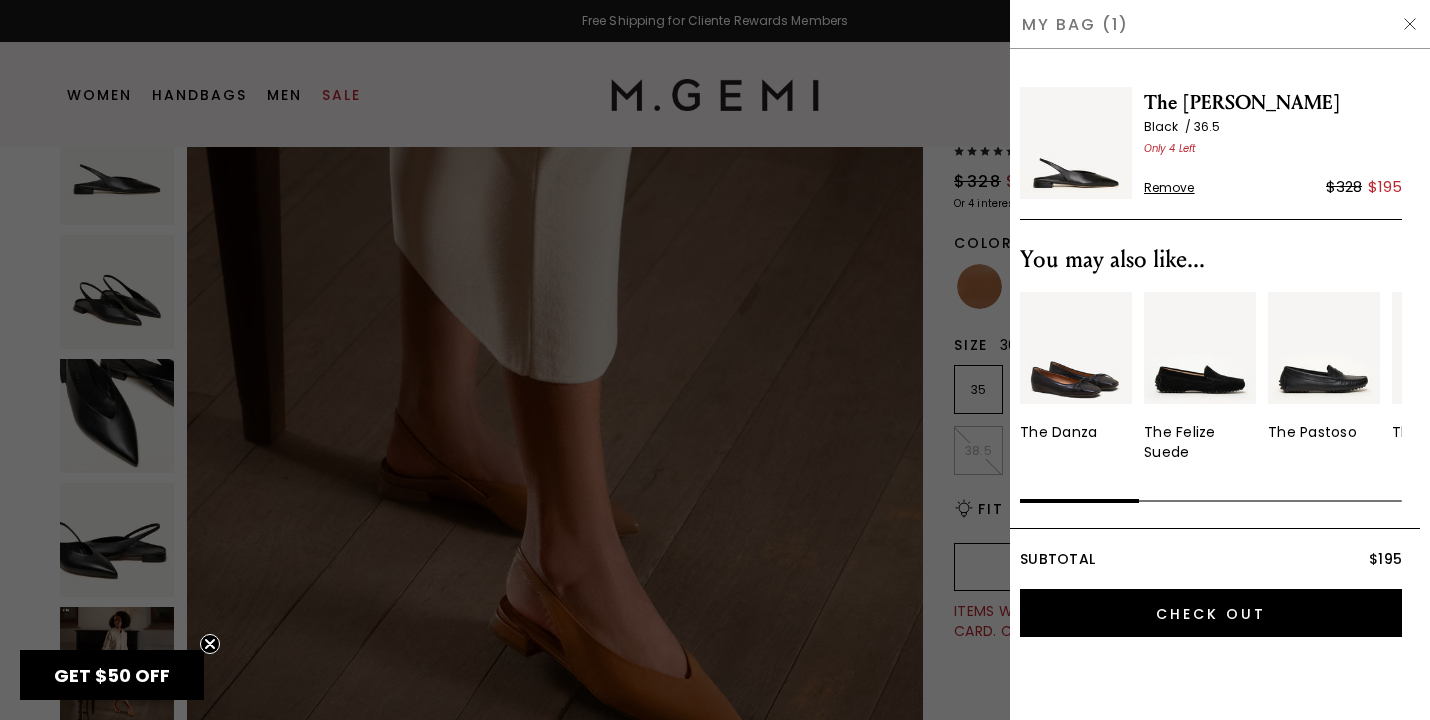 scroll, scrollTop: 0, scrollLeft: 0, axis: both 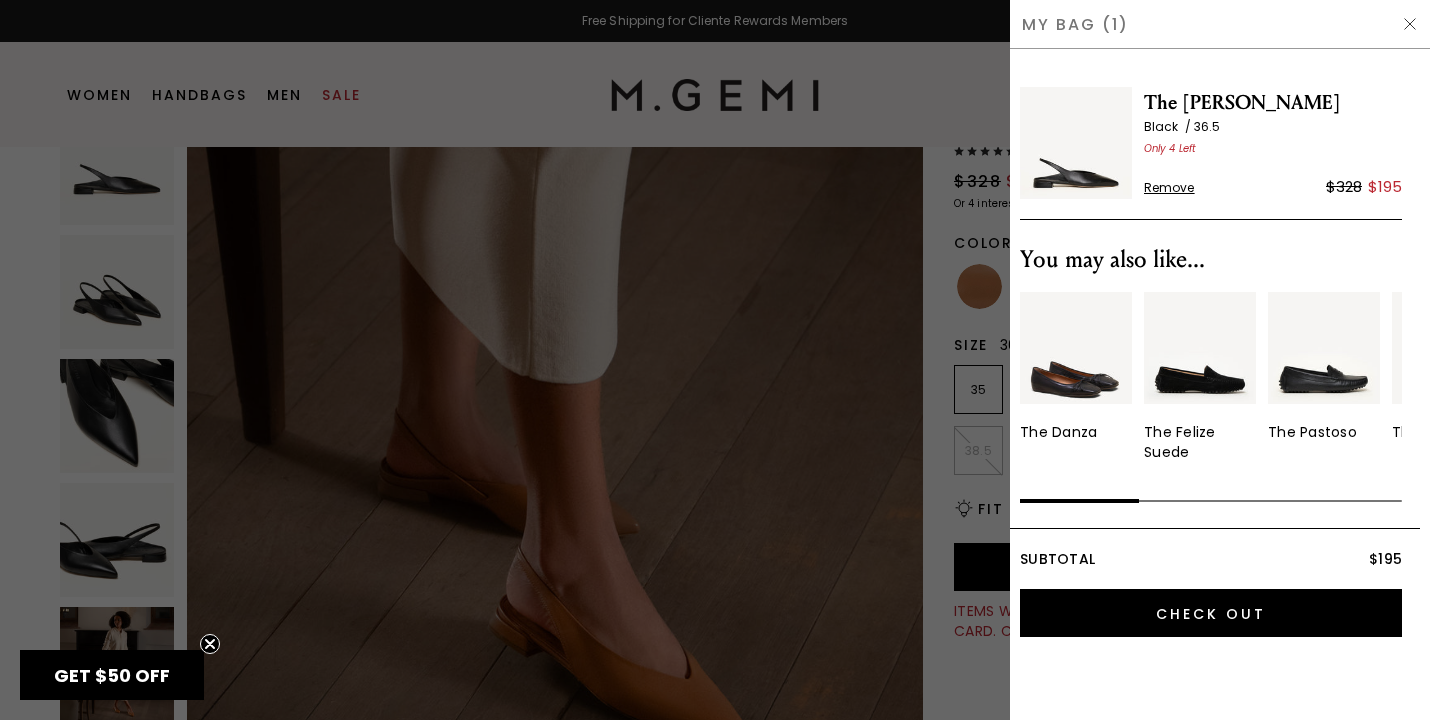 click at bounding box center [1410, 24] 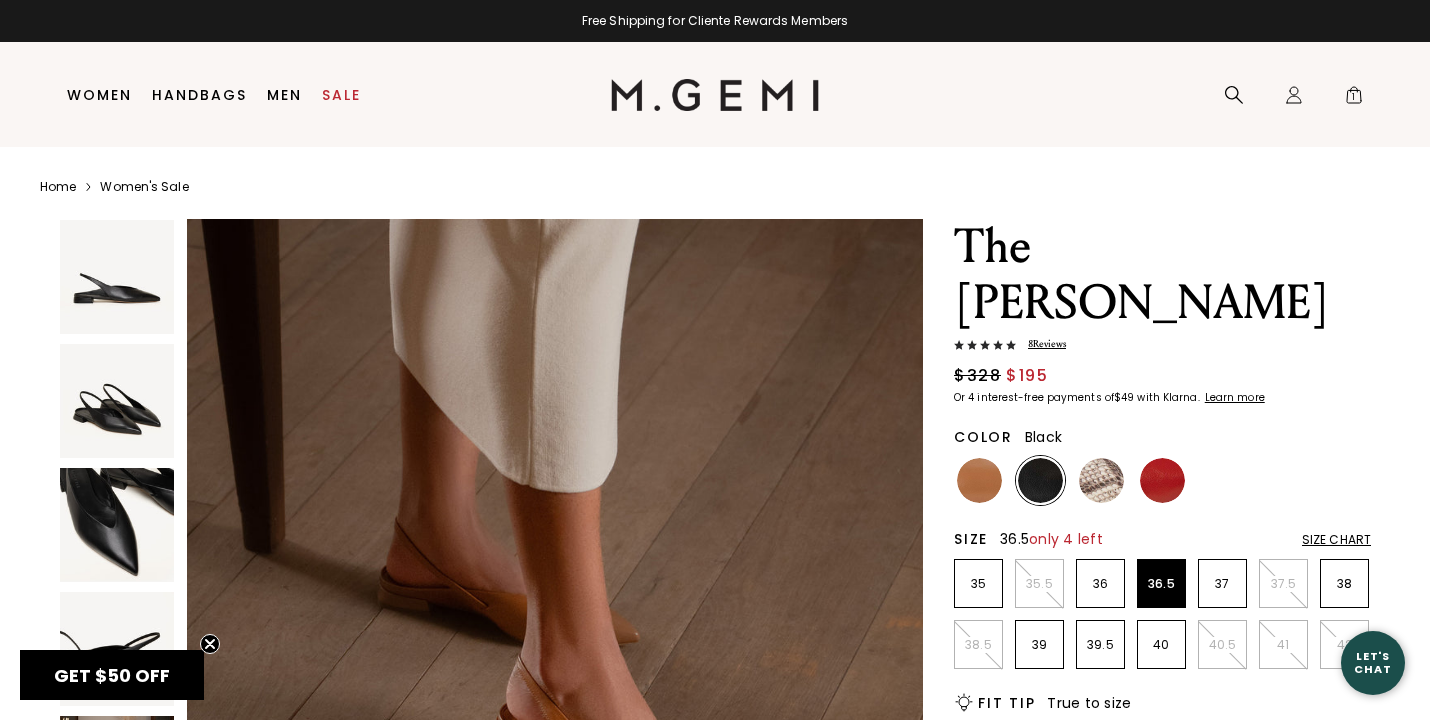 scroll, scrollTop: 0, scrollLeft: 0, axis: both 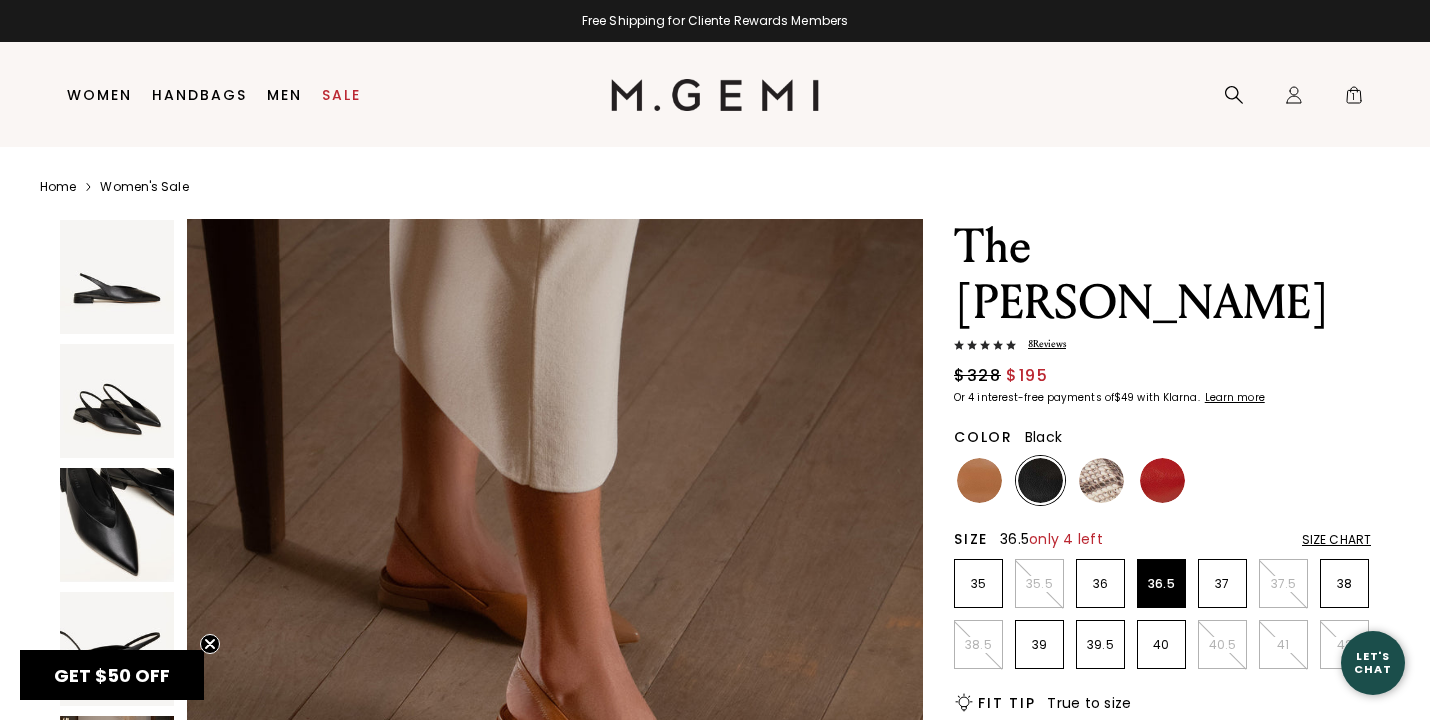 click on "Women's Sale" at bounding box center [144, 187] 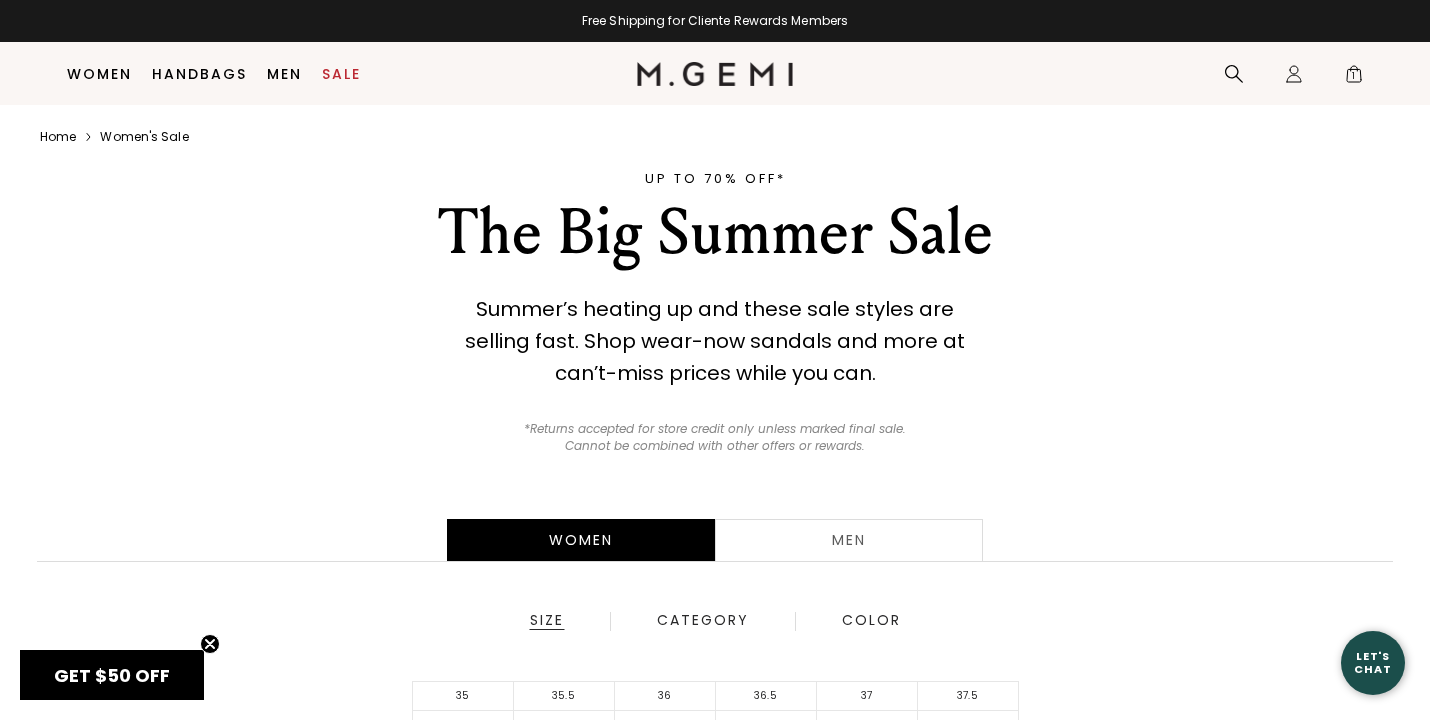 scroll, scrollTop: 466, scrollLeft: 0, axis: vertical 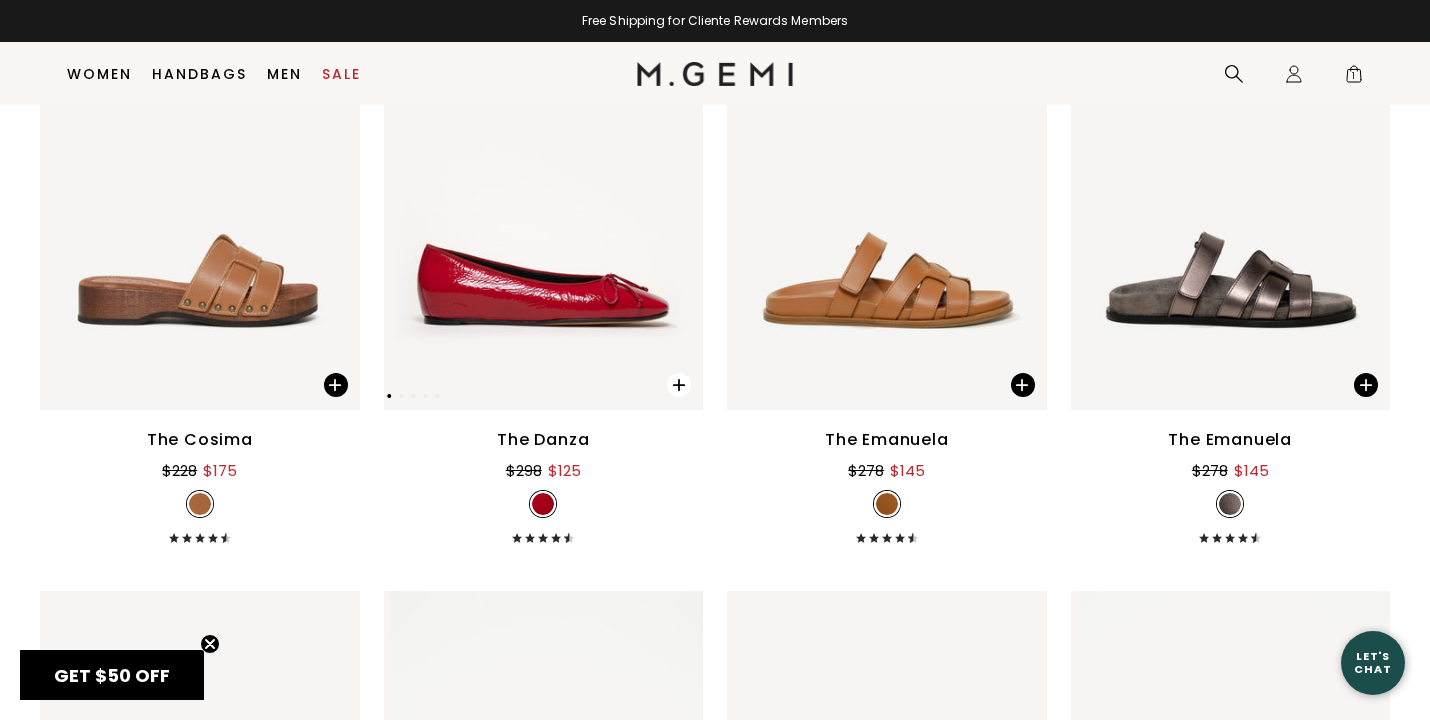 click at bounding box center [679, 385] 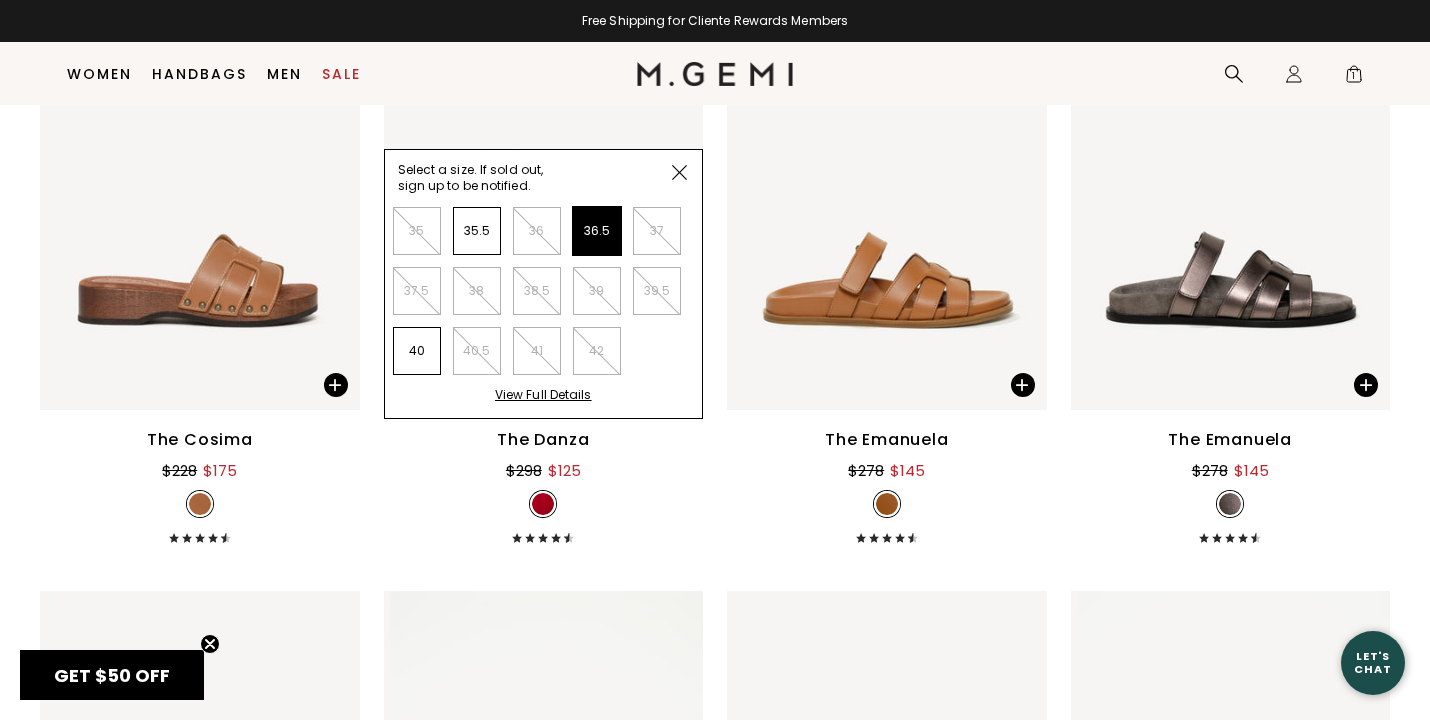 click on "36.5" at bounding box center [597, 231] 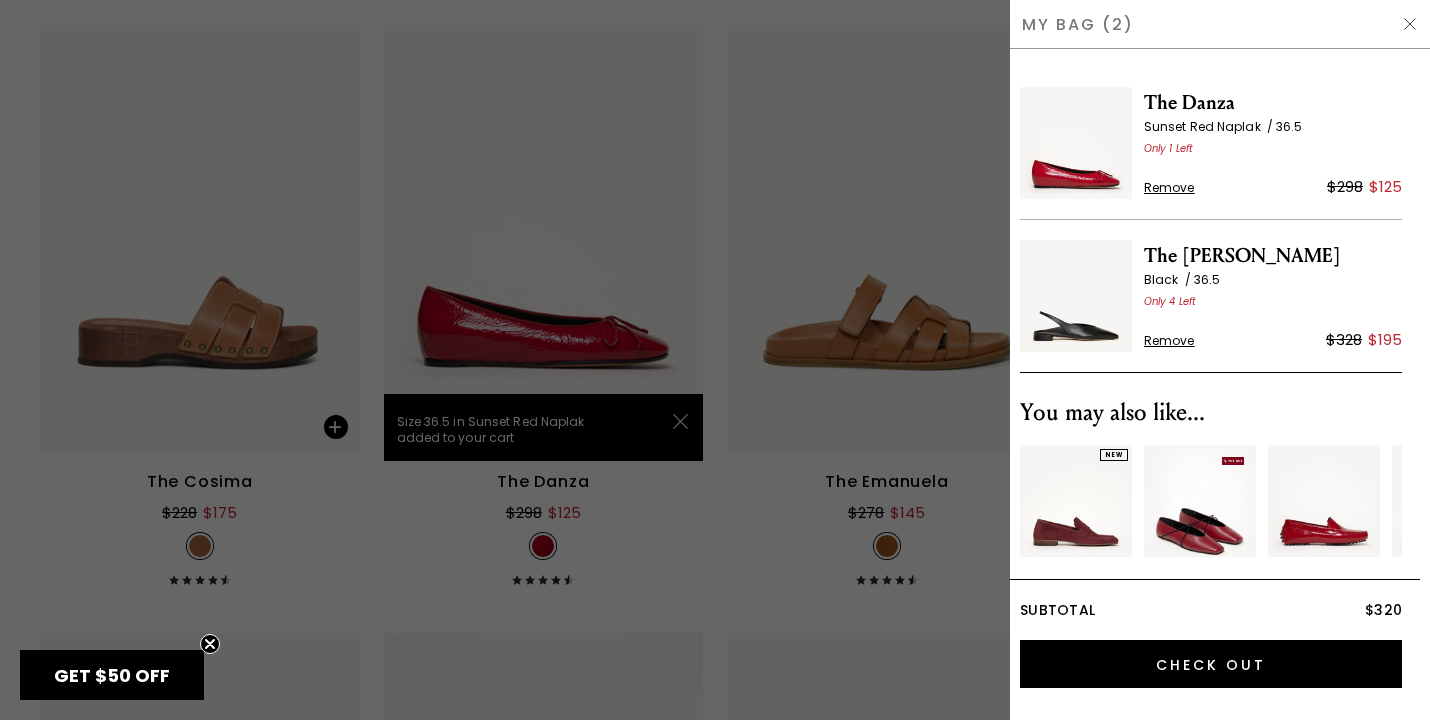 scroll, scrollTop: 0, scrollLeft: 0, axis: both 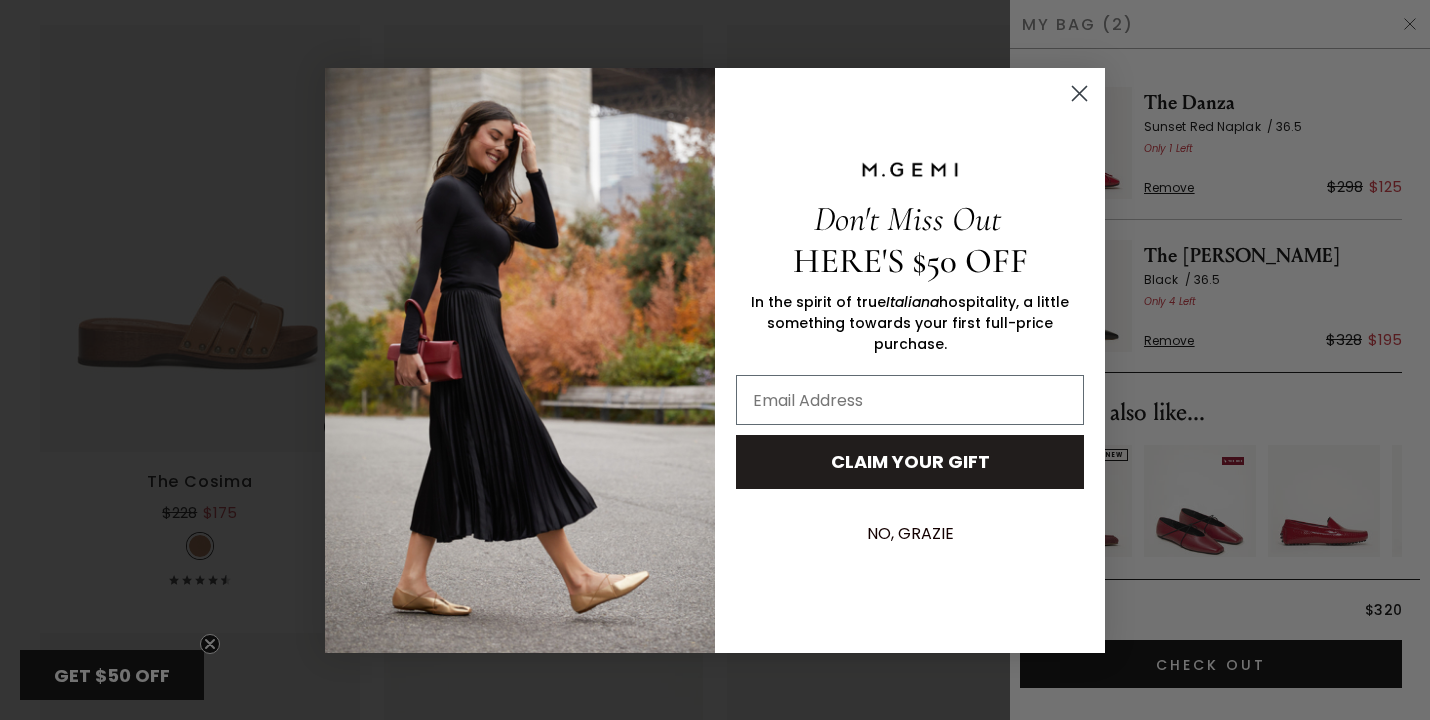click 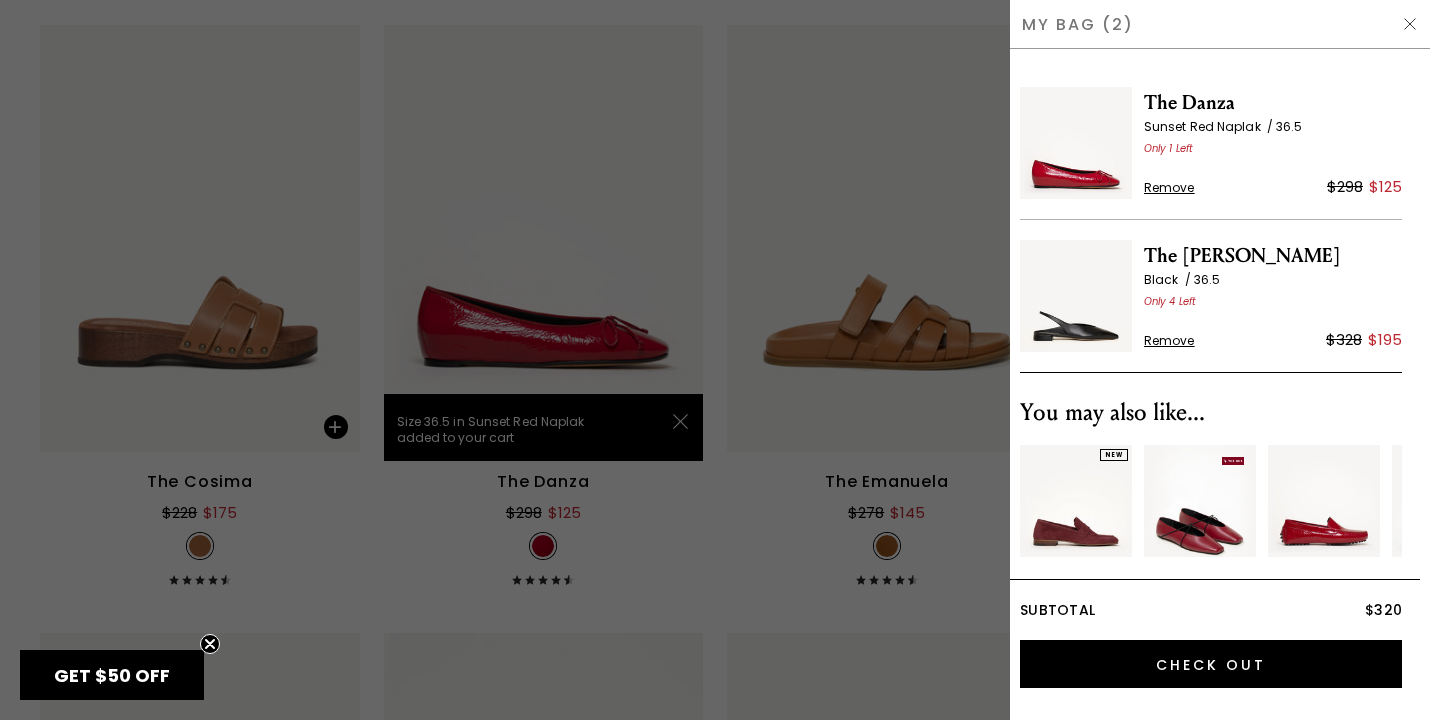 click at bounding box center [1410, 24] 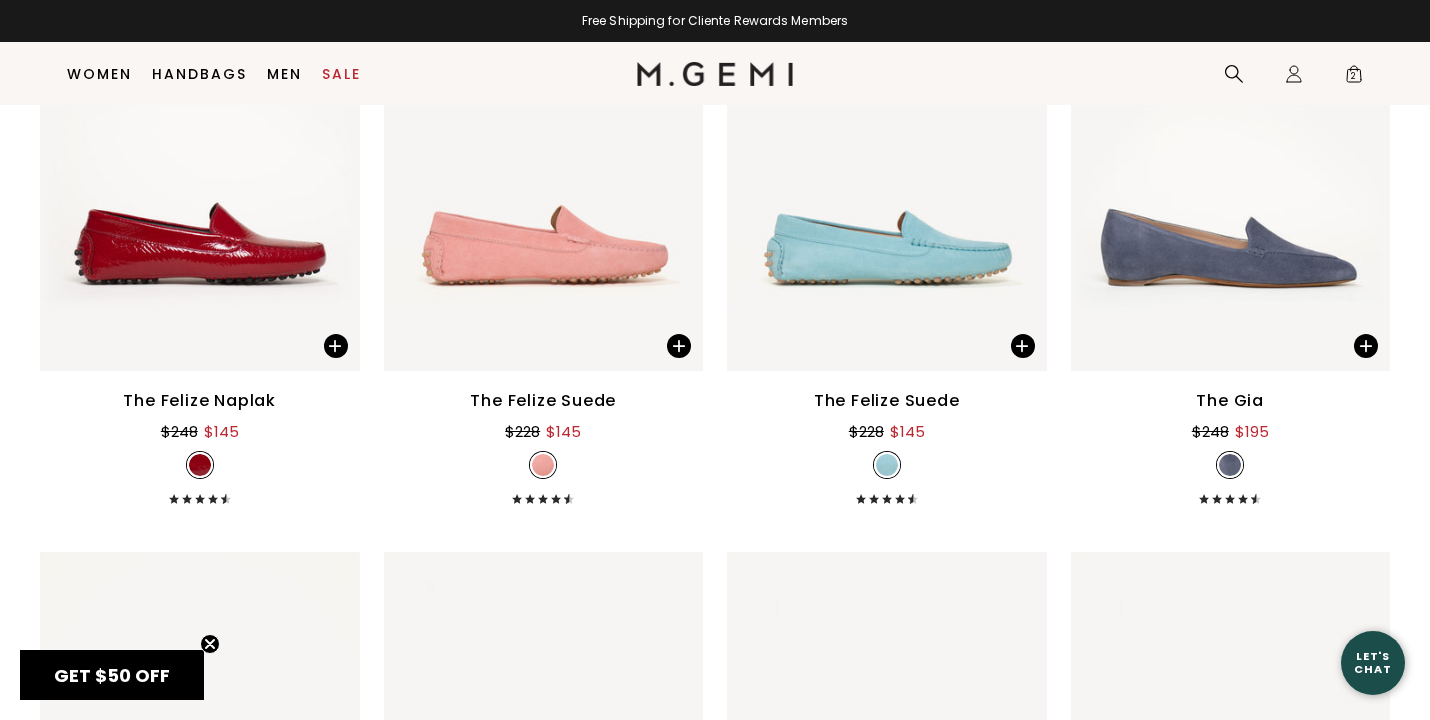 scroll, scrollTop: 12468, scrollLeft: 0, axis: vertical 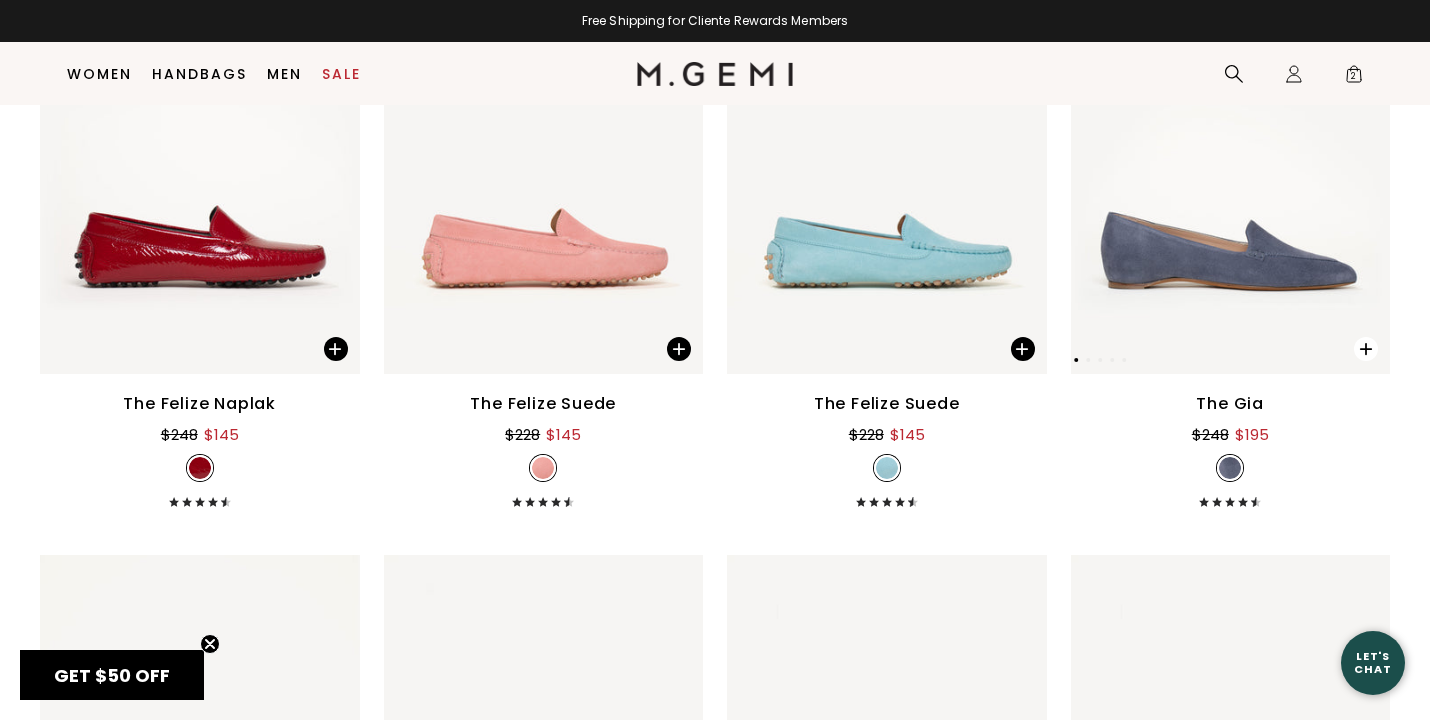 click at bounding box center [1366, 349] 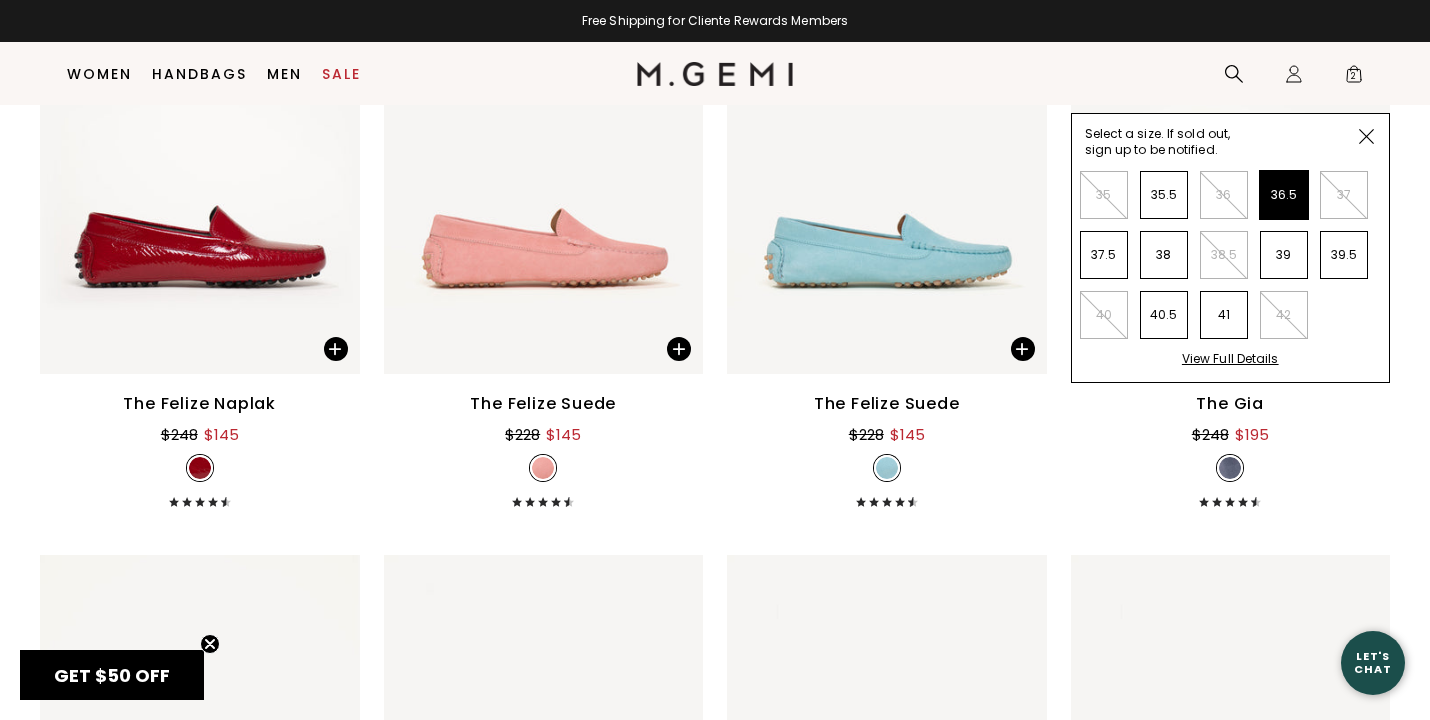 click on "36.5" at bounding box center [1284, 195] 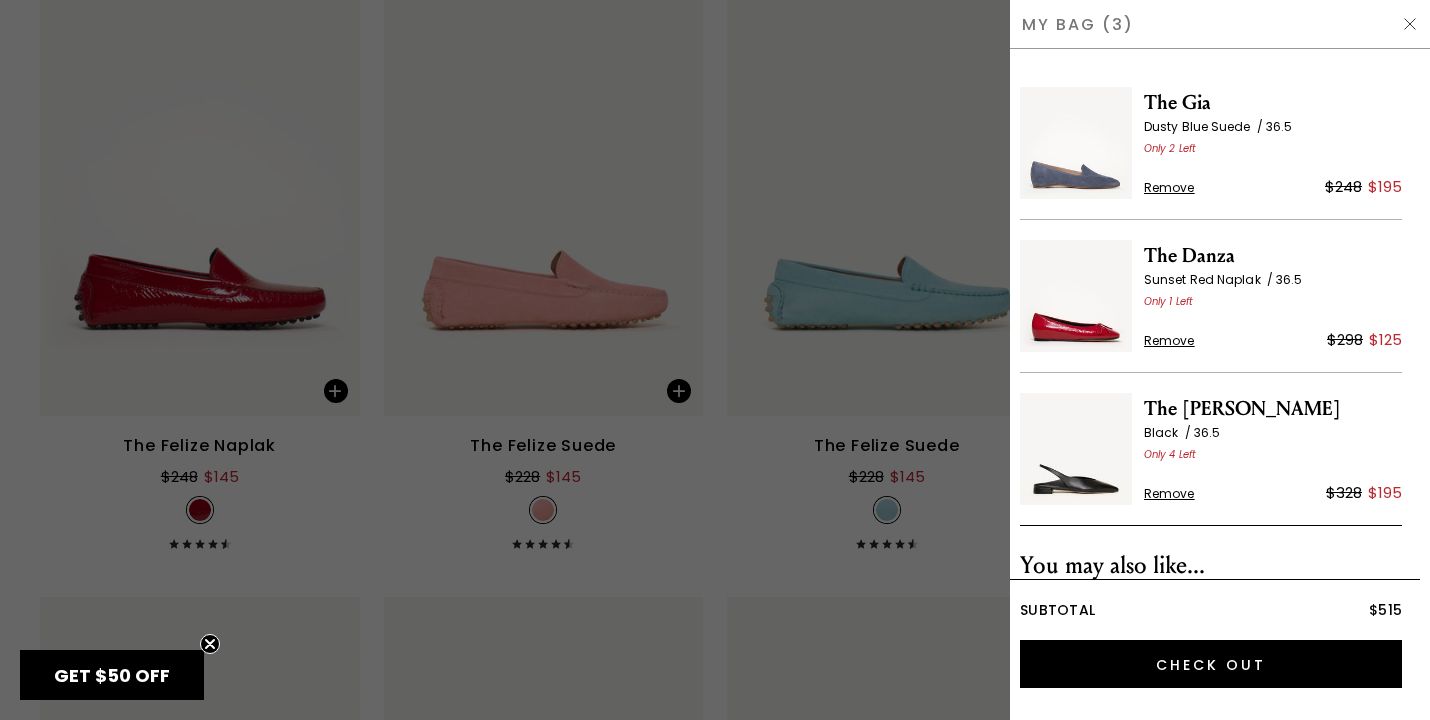 scroll, scrollTop: 0, scrollLeft: 0, axis: both 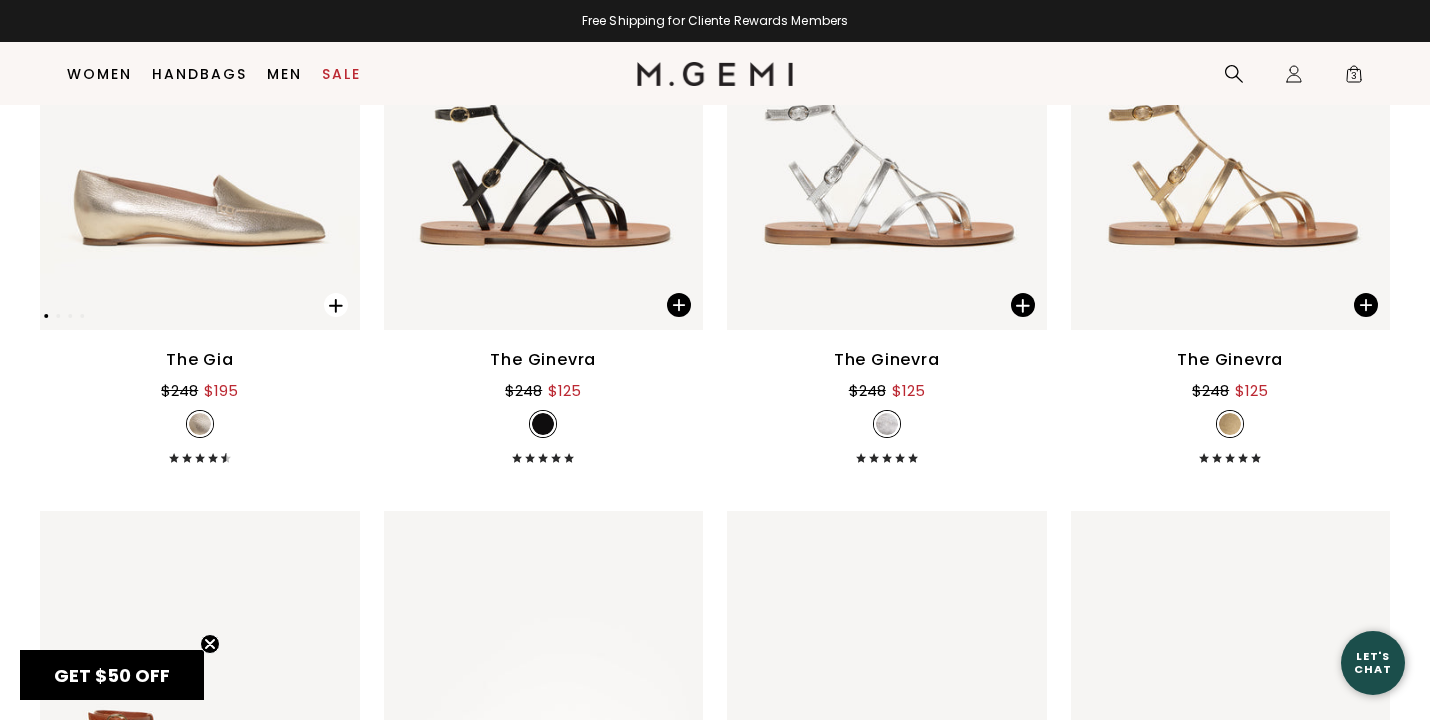 click at bounding box center [336, 305] 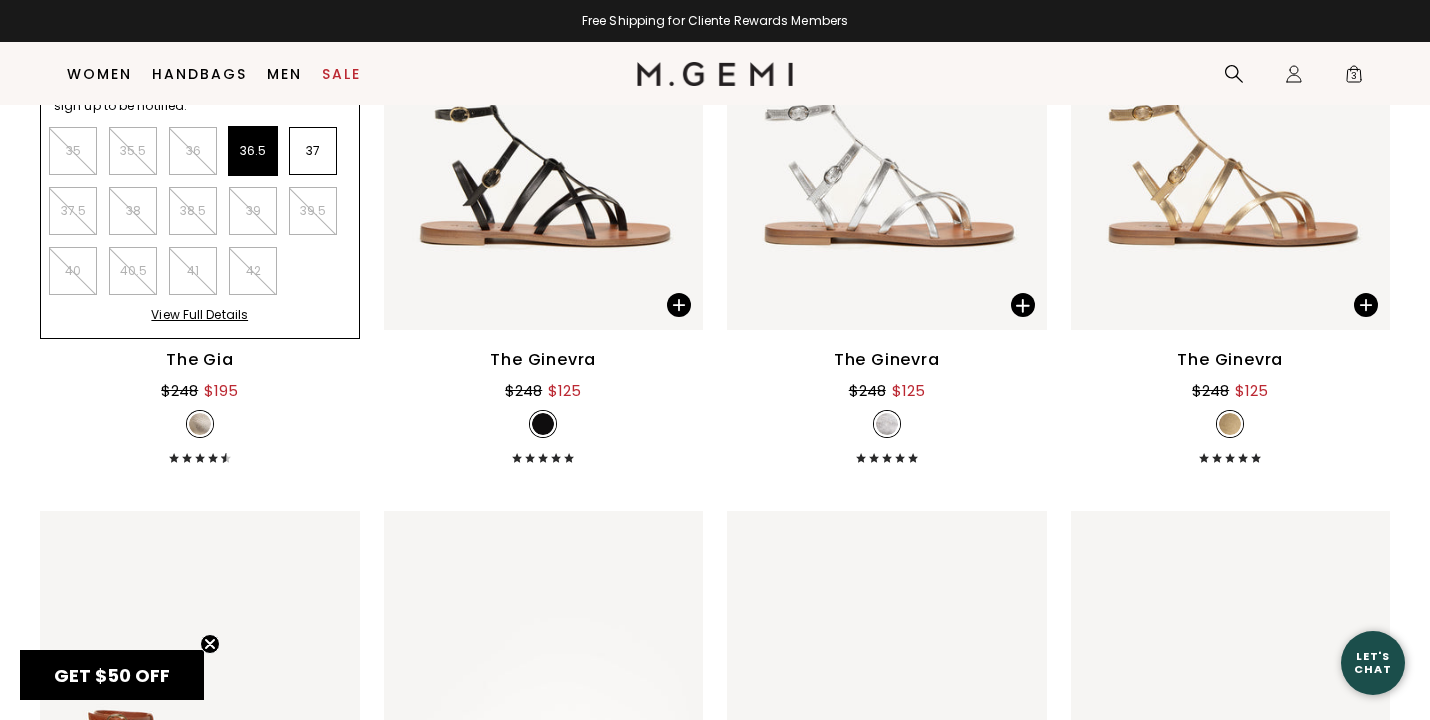 click on "36.5" at bounding box center [253, 151] 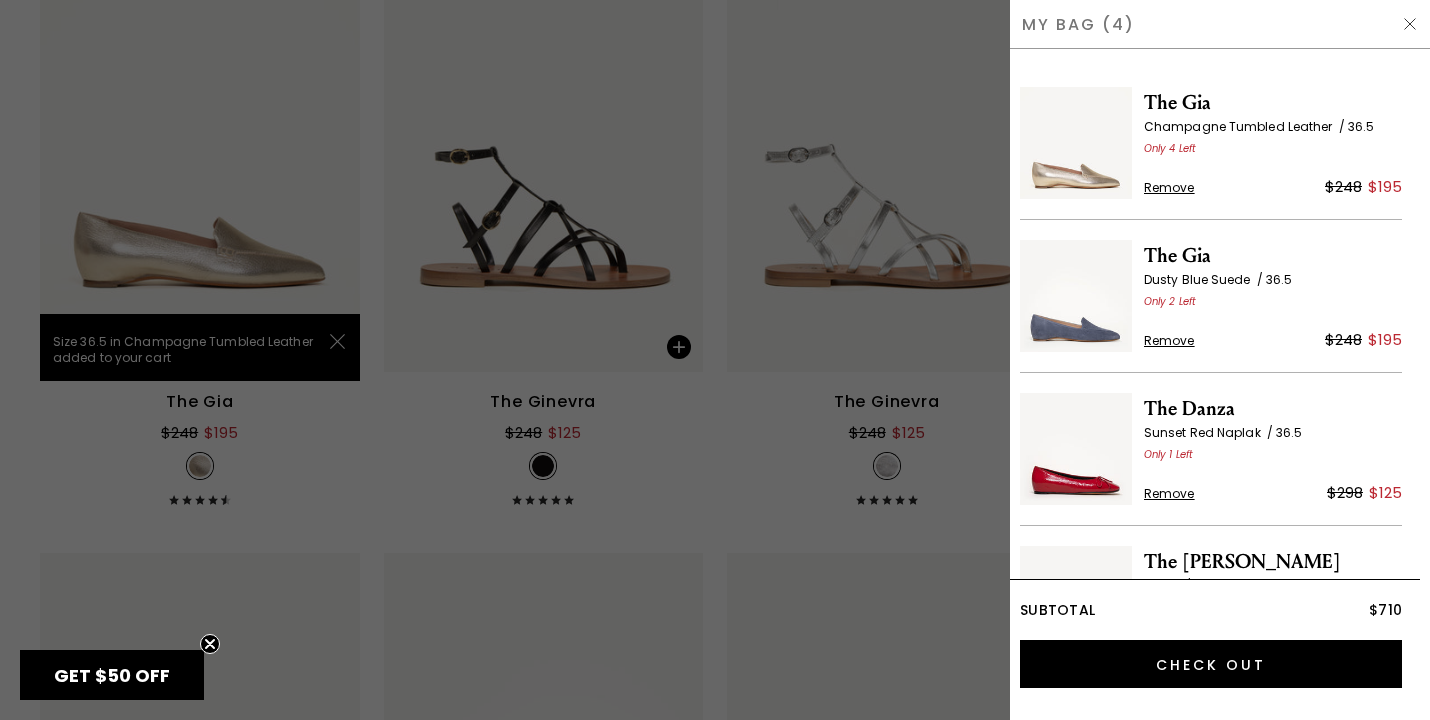 scroll, scrollTop: 0, scrollLeft: 0, axis: both 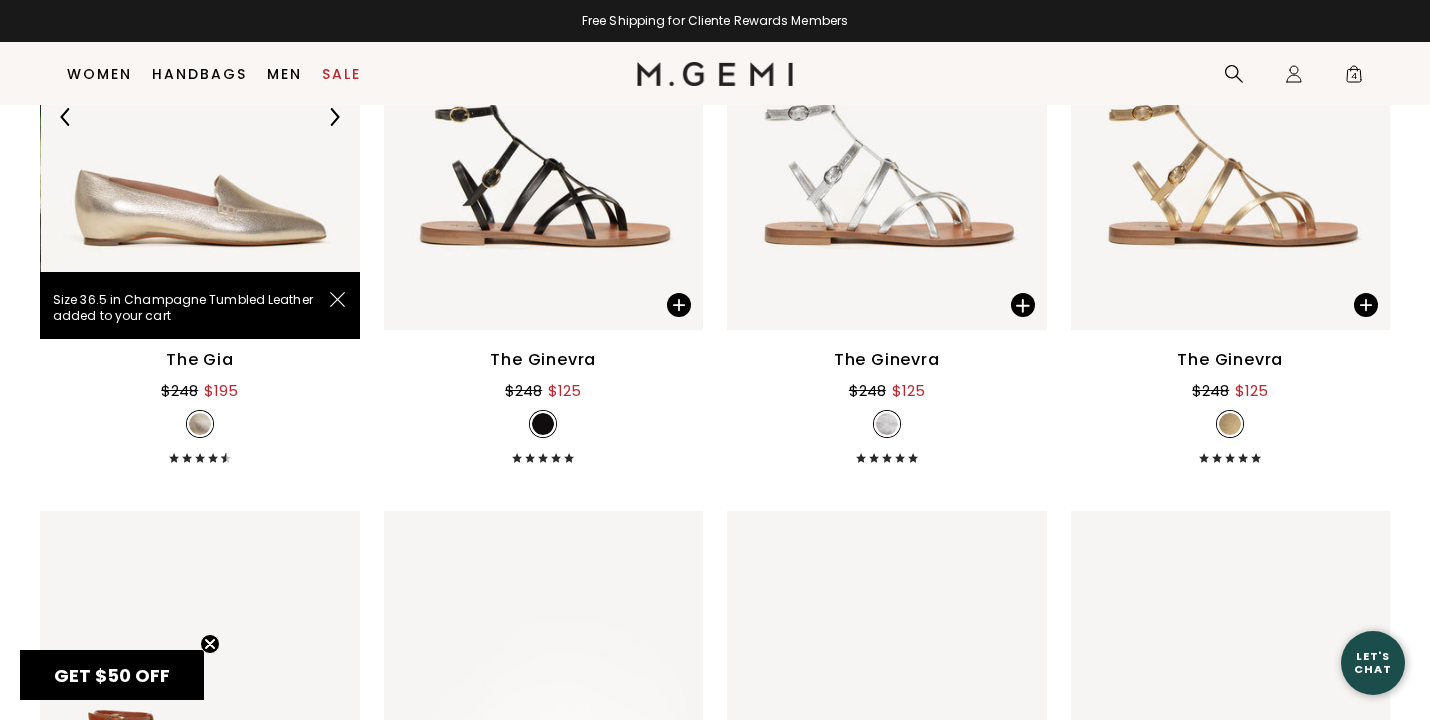 click at bounding box center (201, 117) 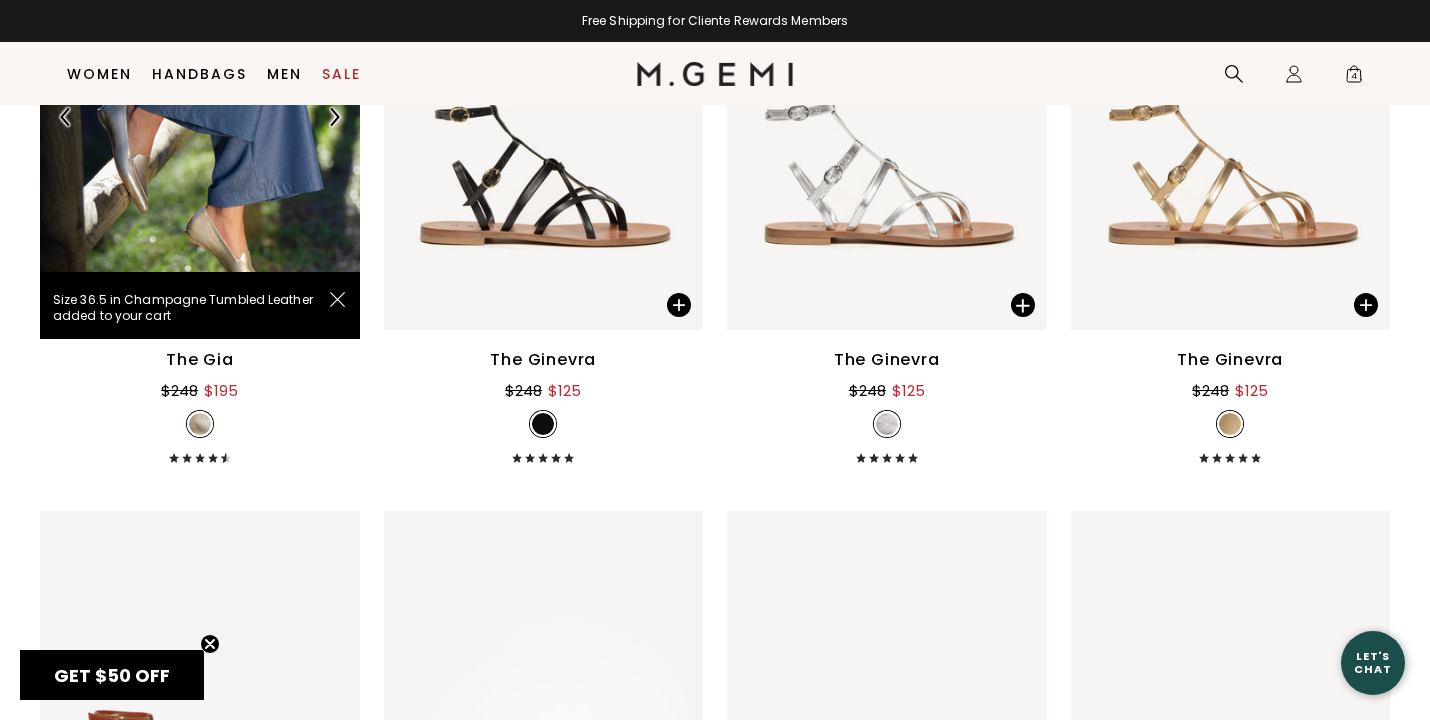 click at bounding box center [200, 117] 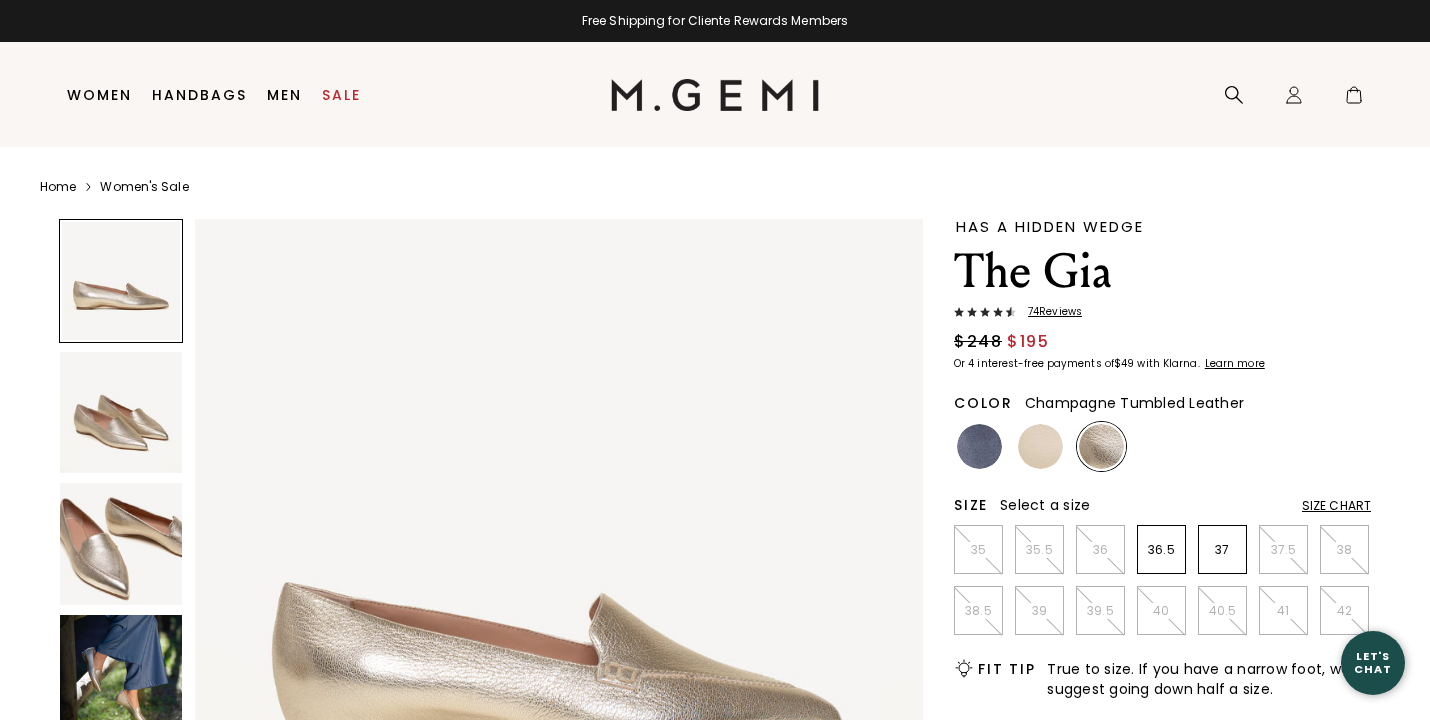 scroll, scrollTop: 0, scrollLeft: 0, axis: both 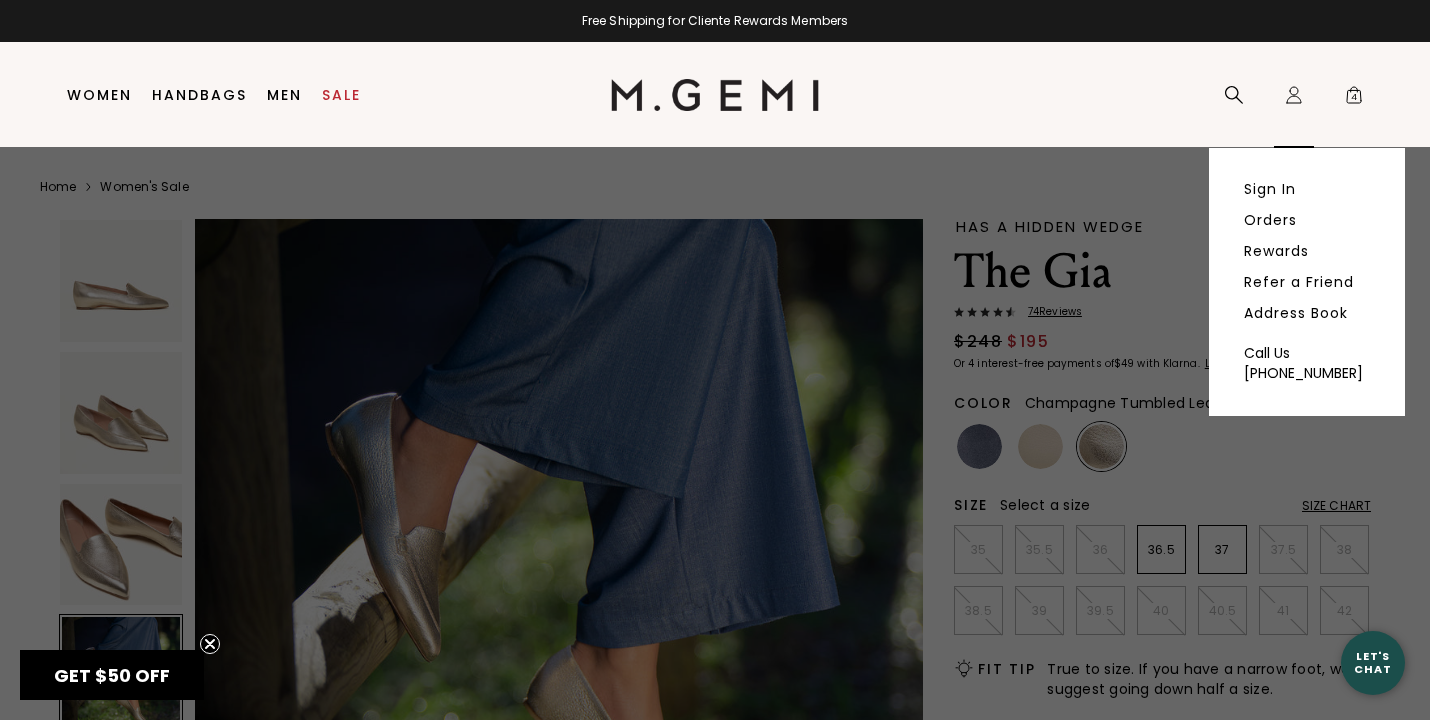 click on "Icons/20x20/profile@2x" 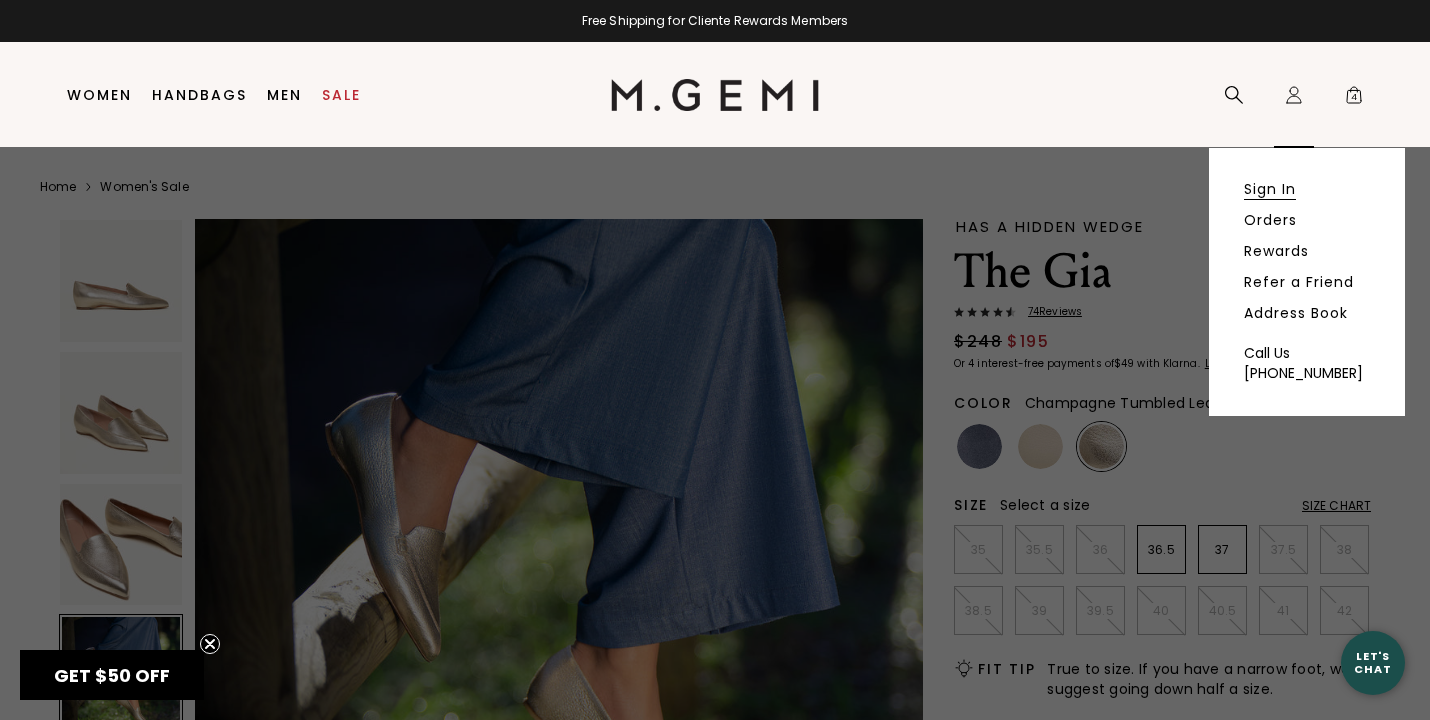 click on "Sign In" at bounding box center [1270, 189] 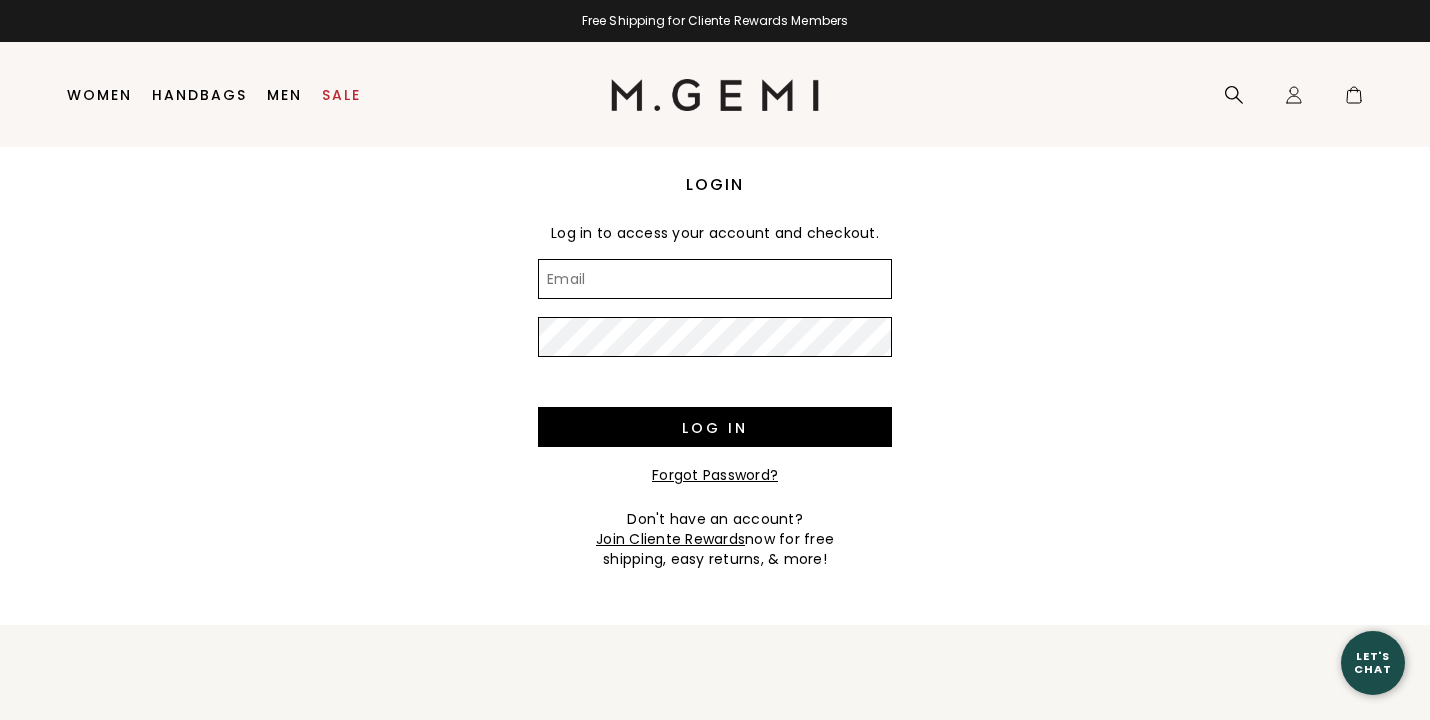 scroll, scrollTop: 0, scrollLeft: 0, axis: both 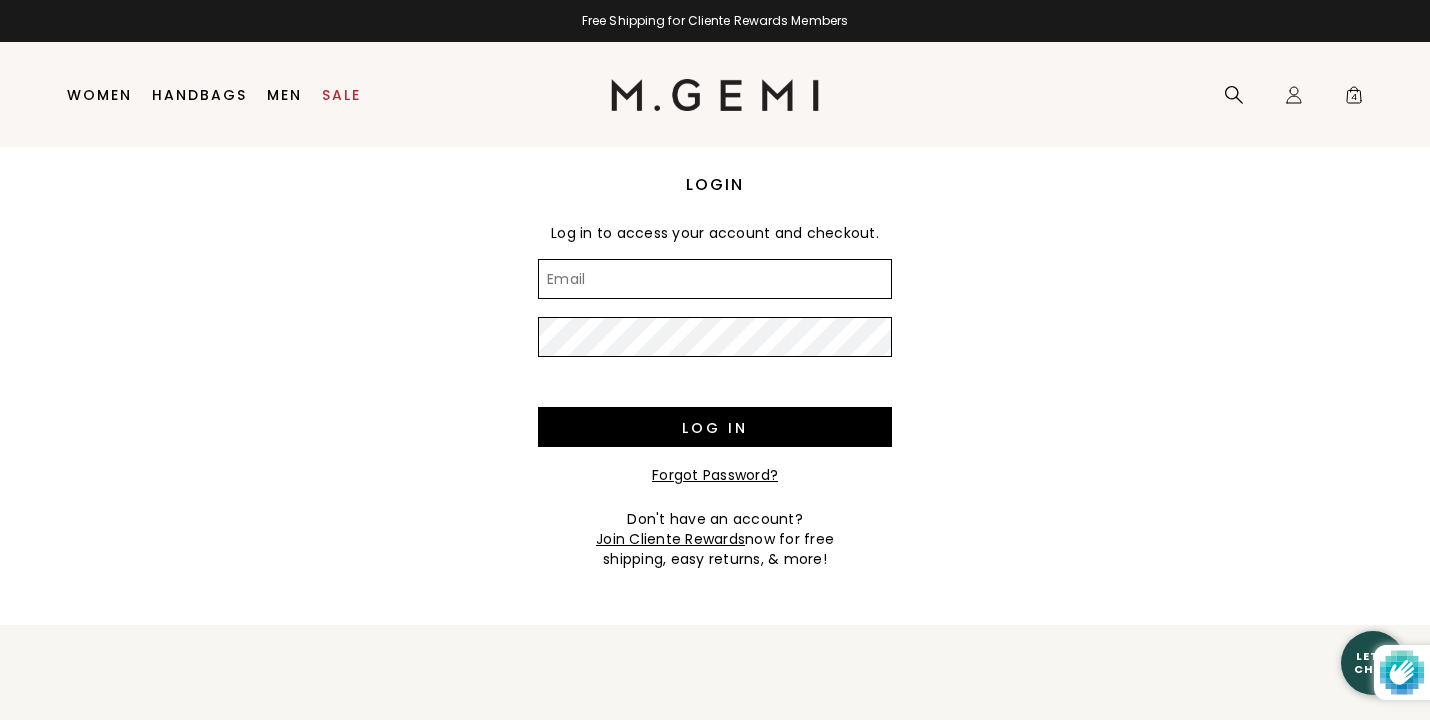 click on "Email" at bounding box center [715, 279] 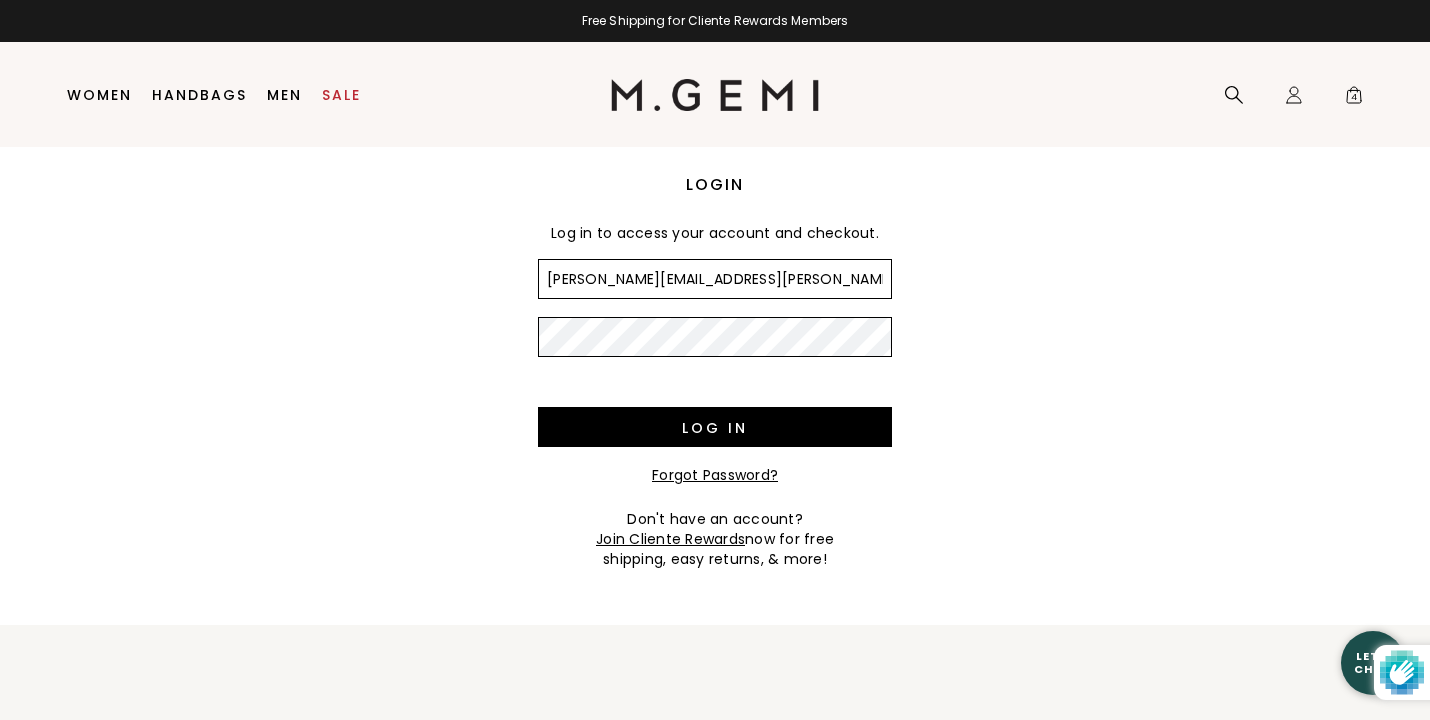 type on "[PERSON_NAME][EMAIL_ADDRESS][PERSON_NAME][DOMAIN_NAME]" 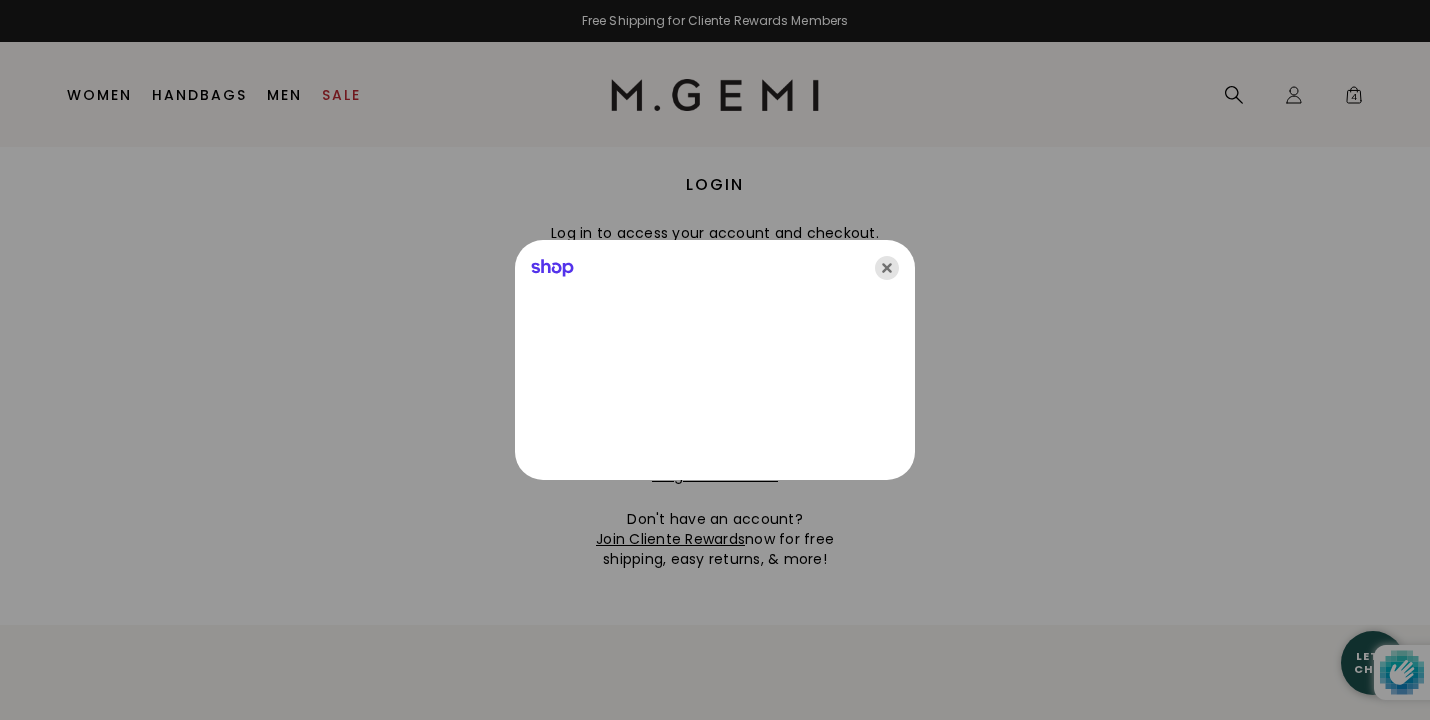 click 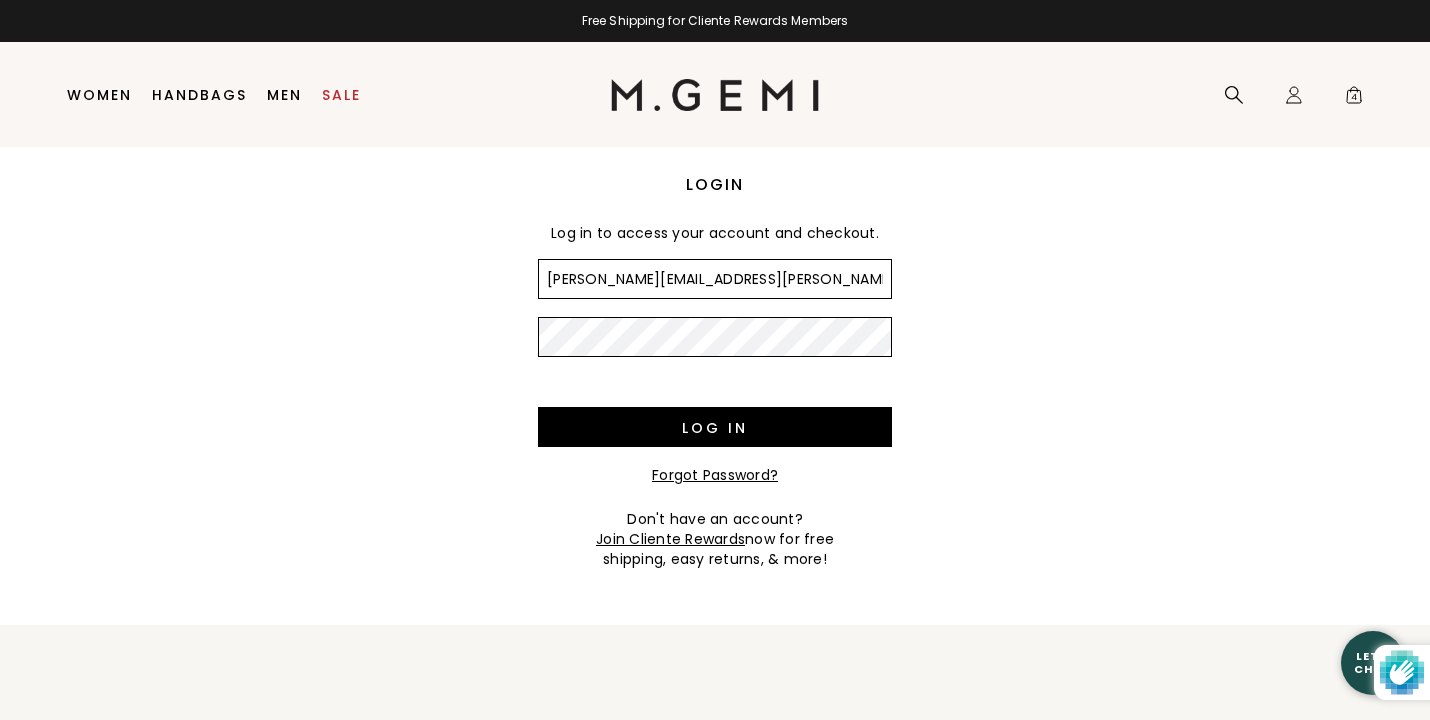 click on "Log in" at bounding box center (715, 427) 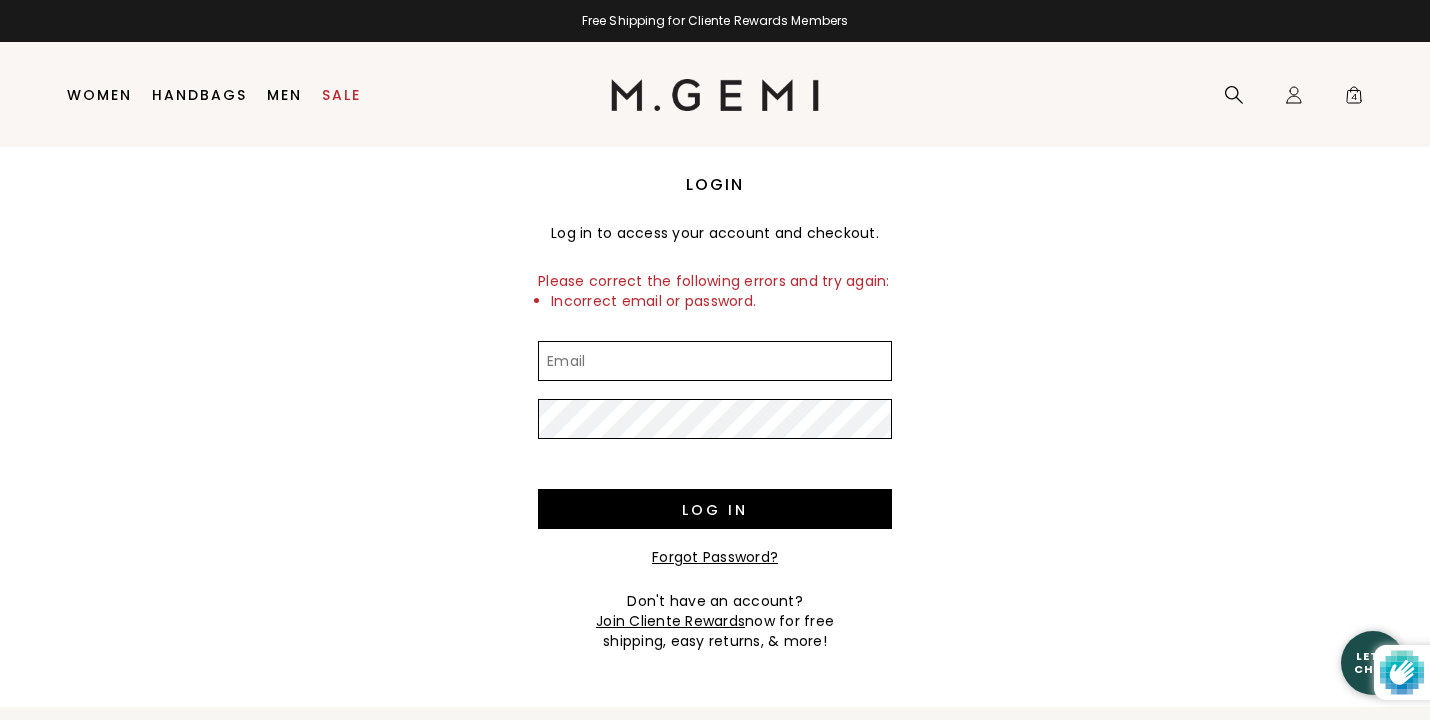 scroll, scrollTop: 0, scrollLeft: 0, axis: both 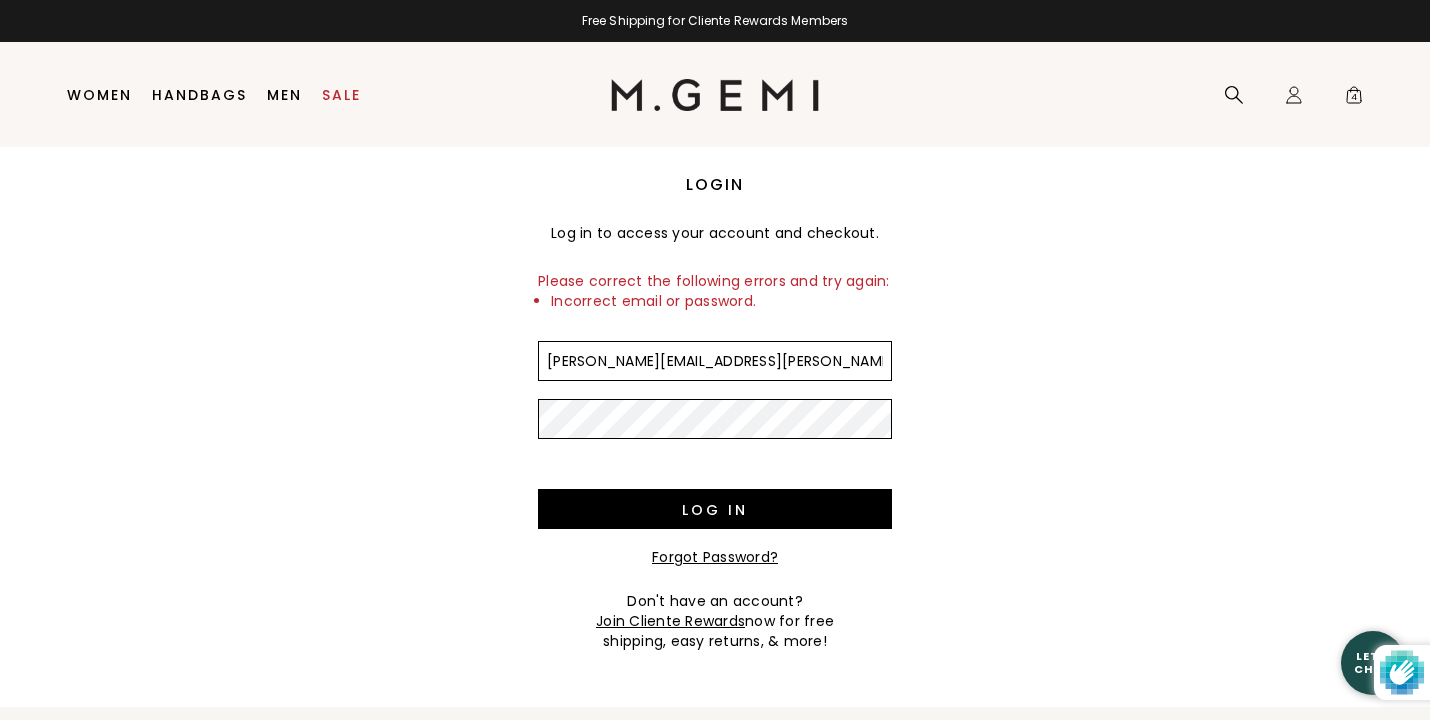 type on "[PERSON_NAME][EMAIL_ADDRESS][PERSON_NAME][DOMAIN_NAME]" 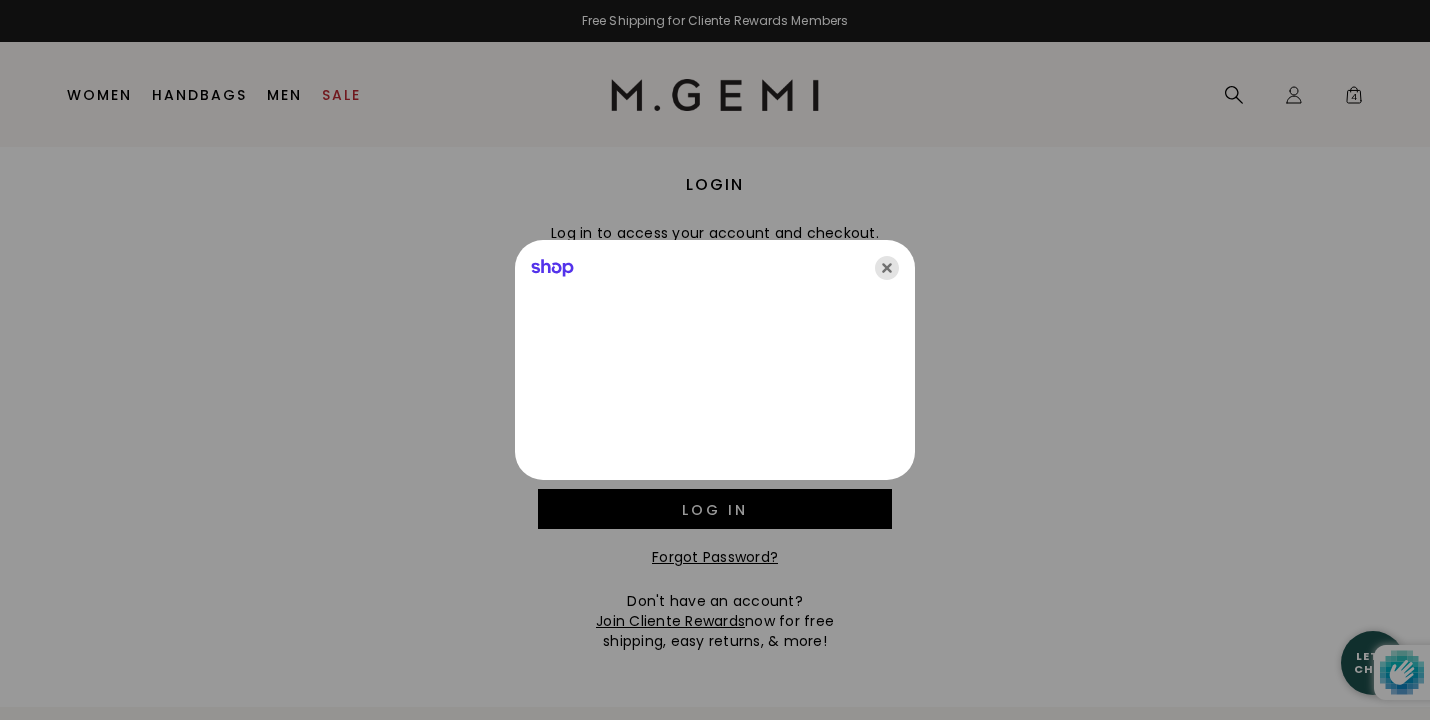 click 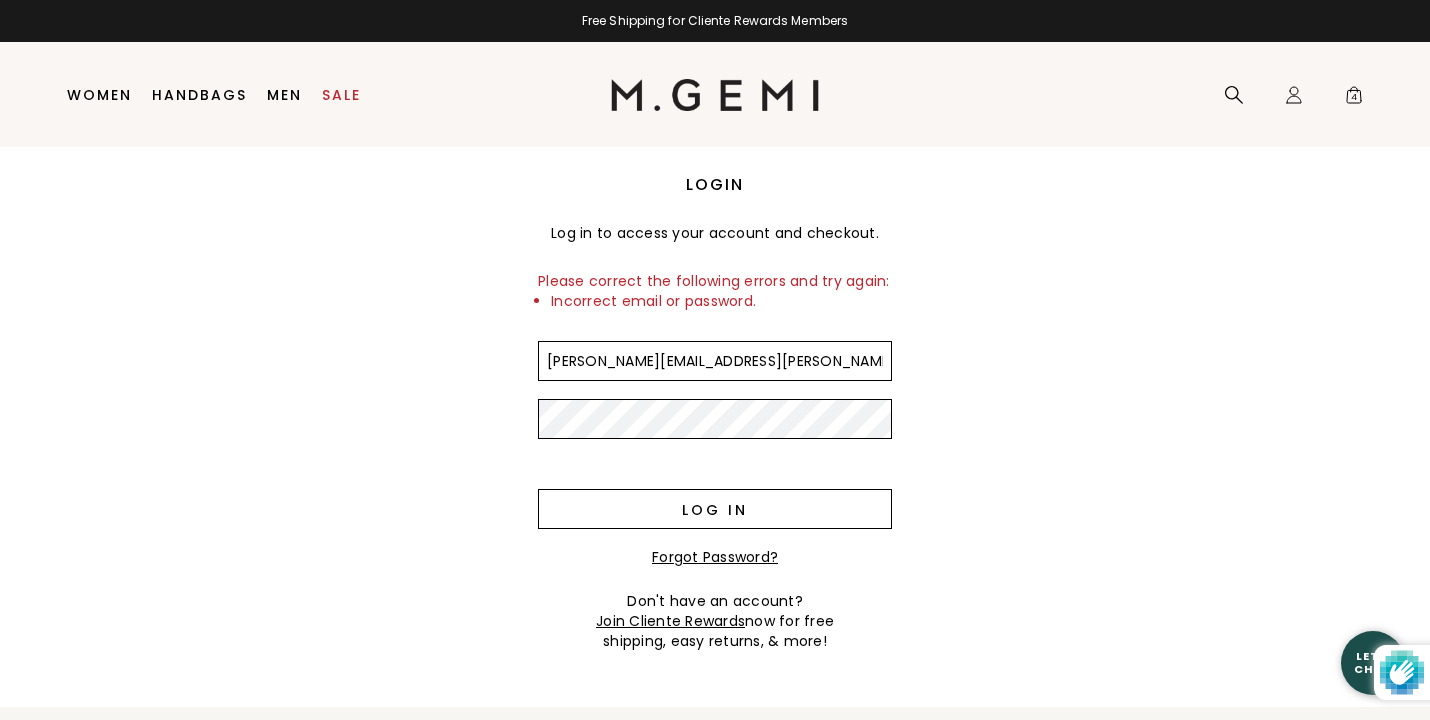click on "Log in" at bounding box center (715, 509) 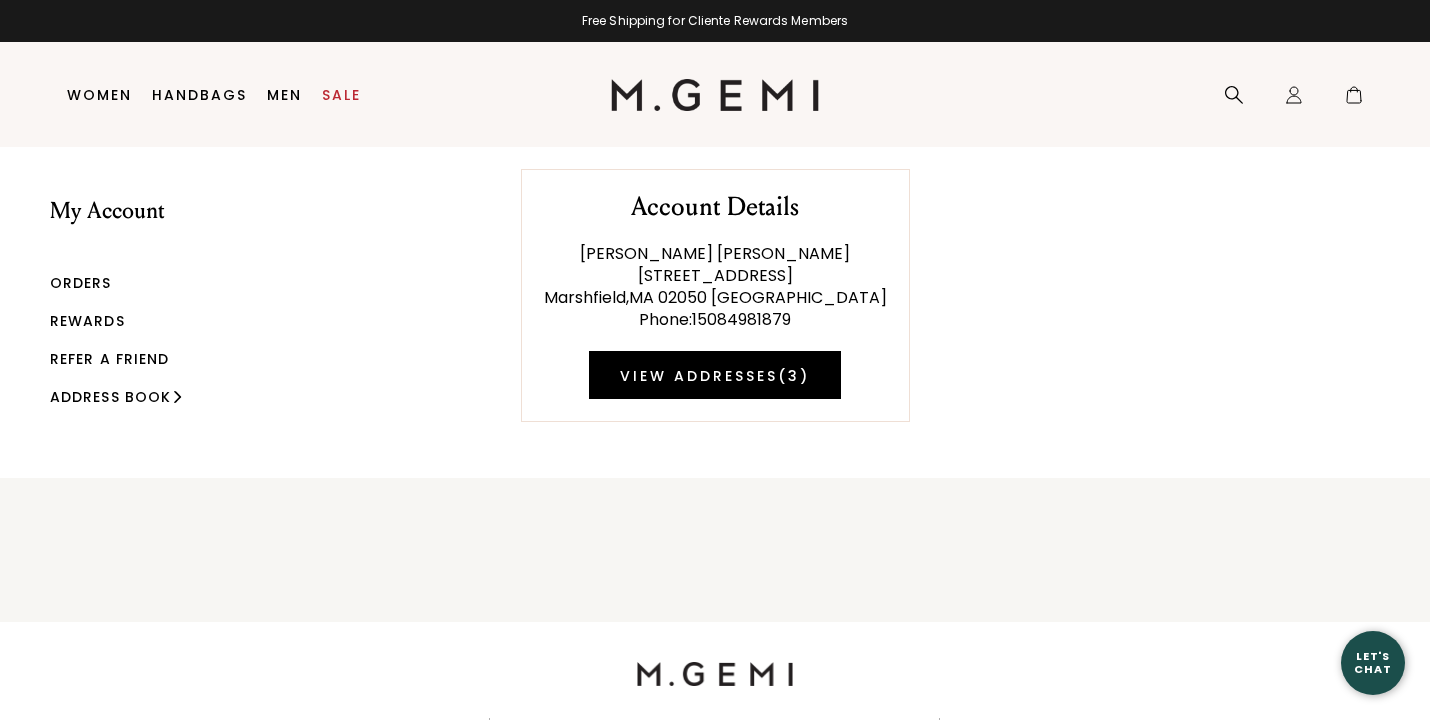 scroll, scrollTop: 0, scrollLeft: 0, axis: both 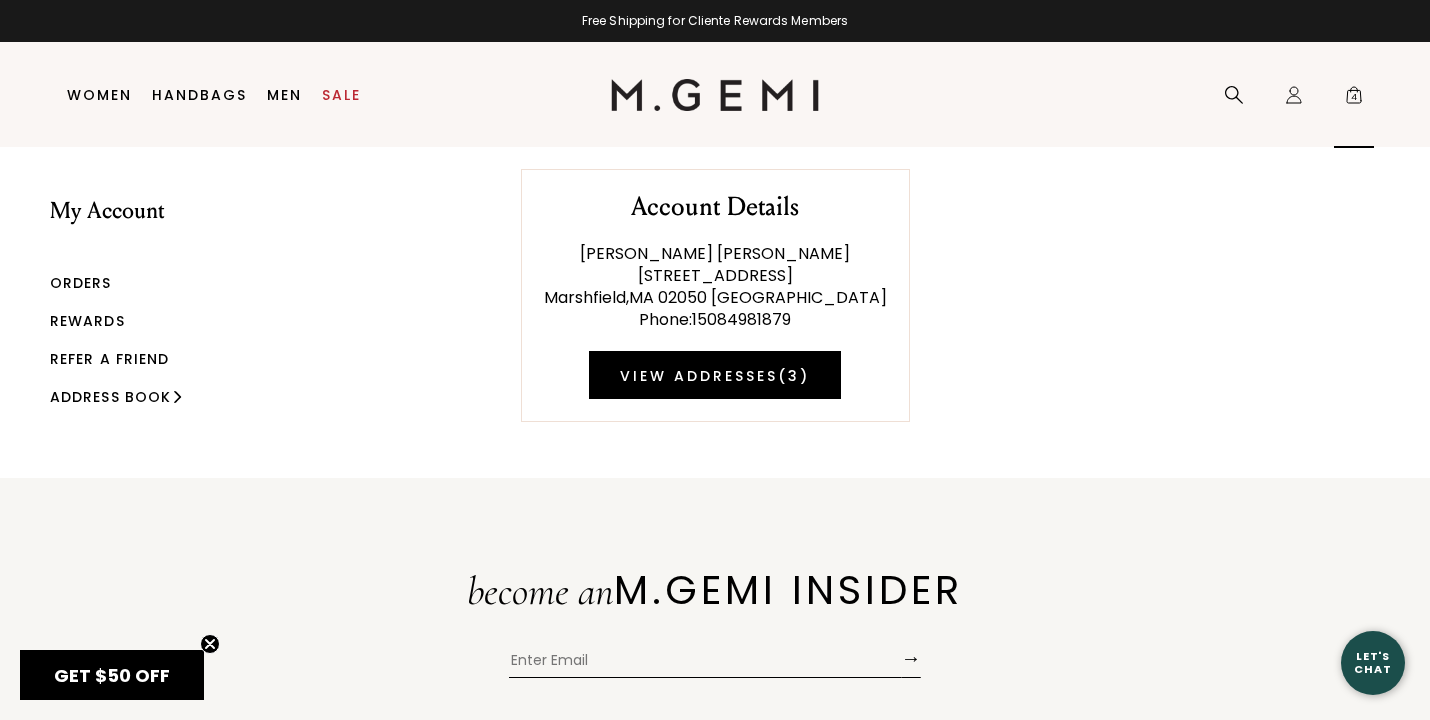click on "4" at bounding box center [1354, 99] 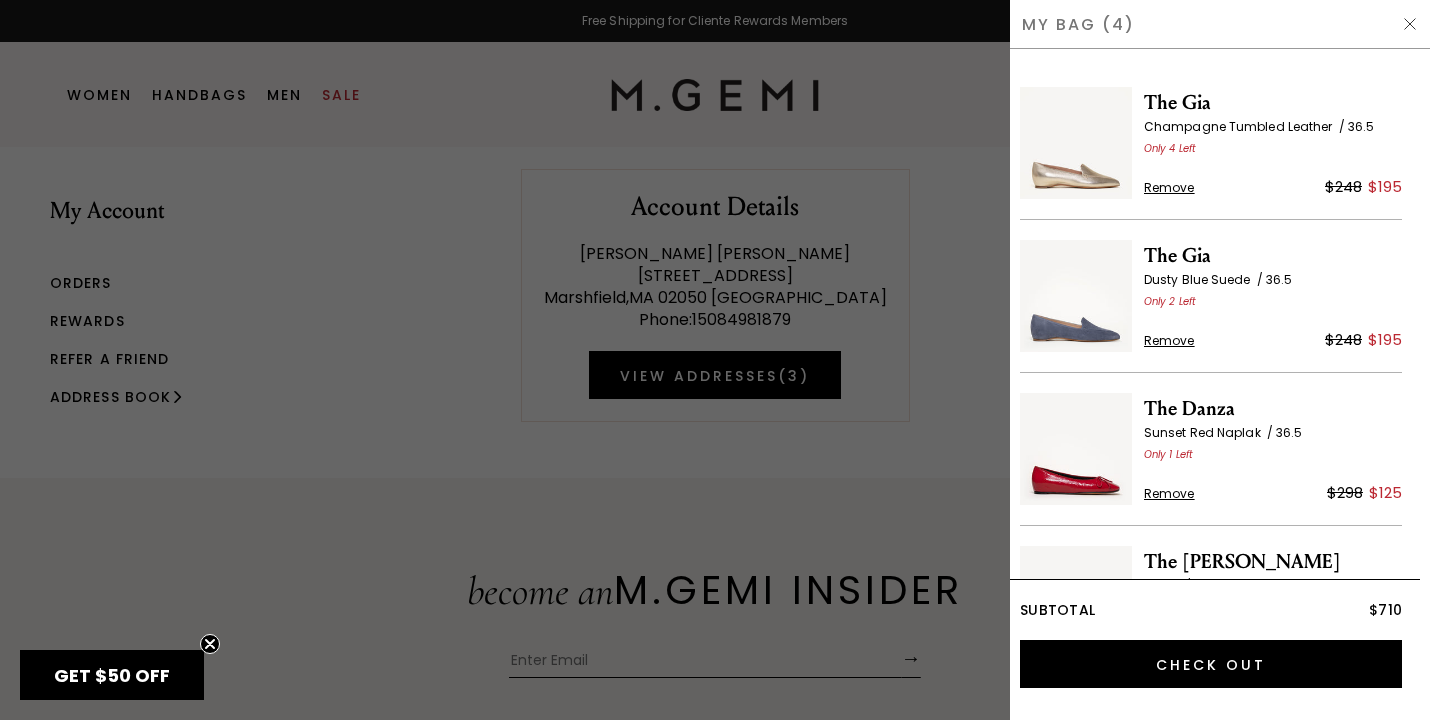 click on "Remove" at bounding box center (1169, 341) 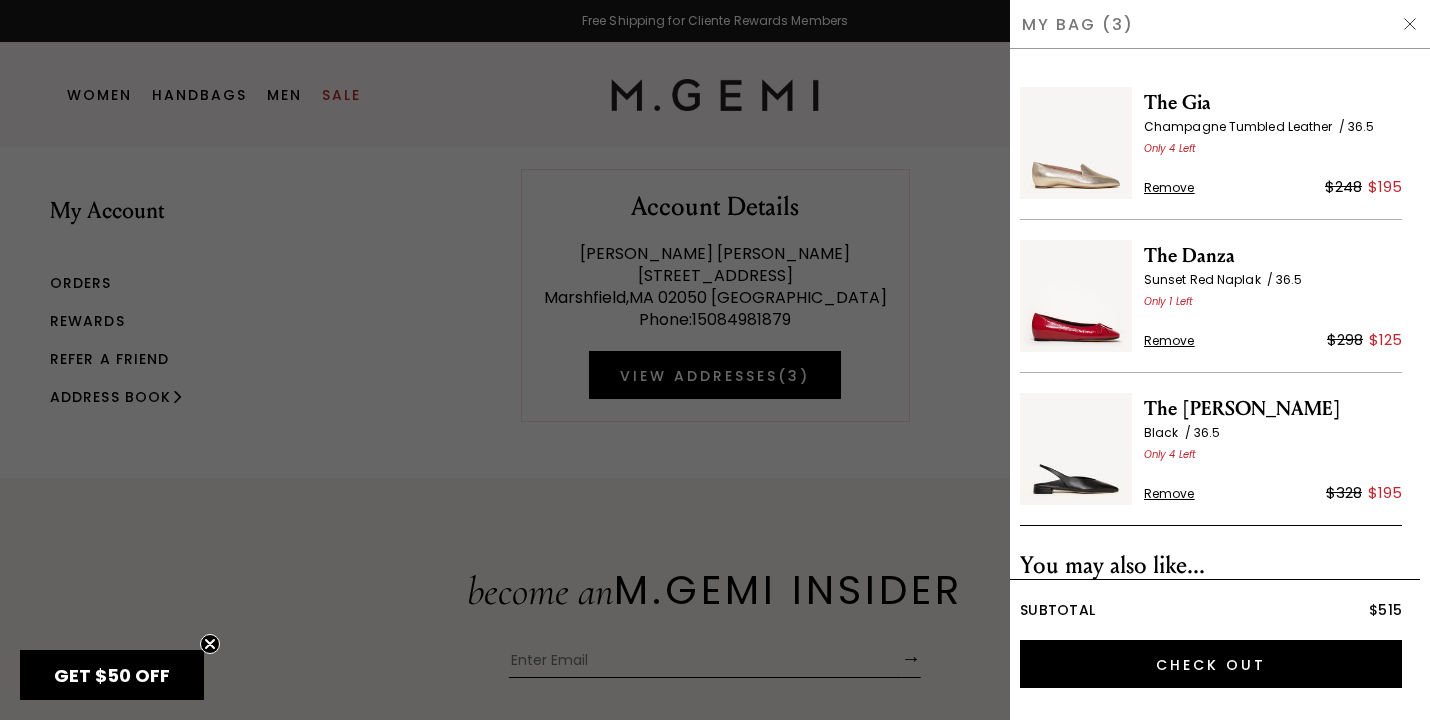 click on "Remove" at bounding box center (1169, 341) 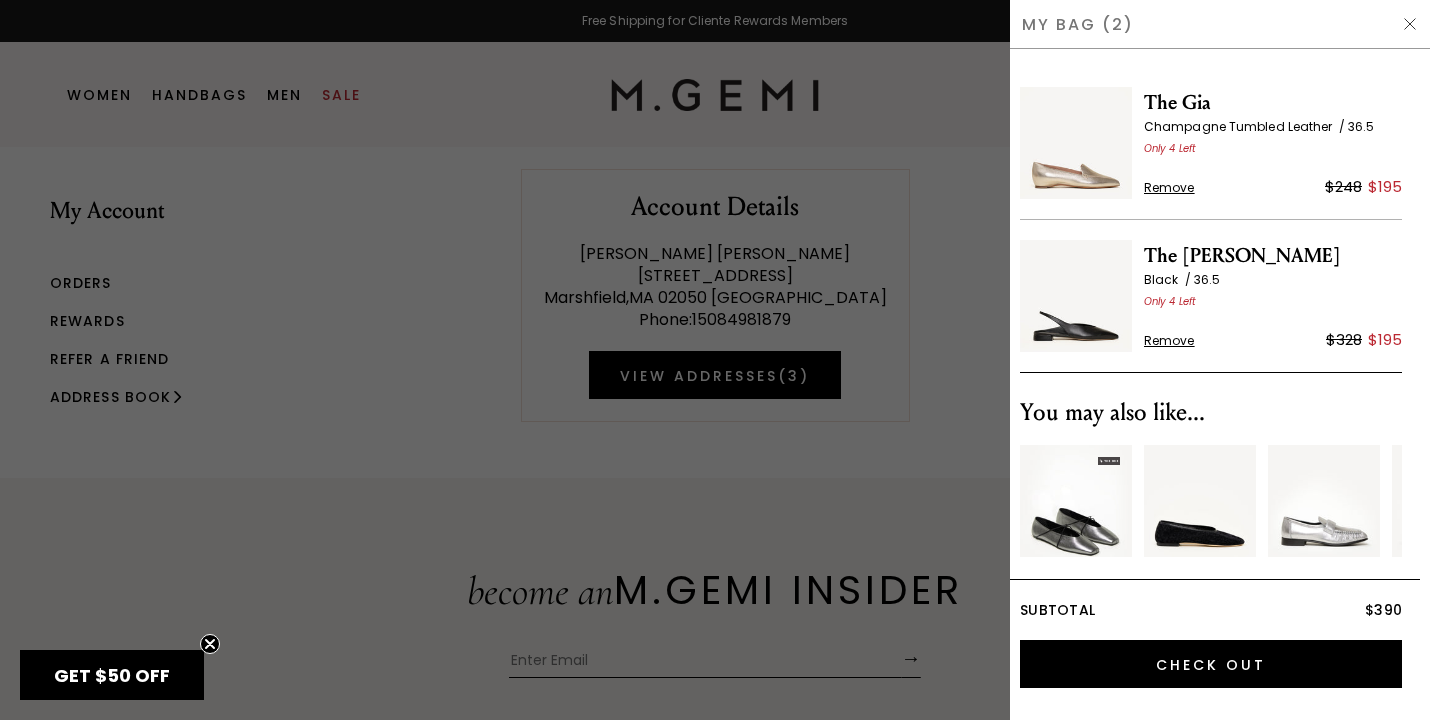 click on "Remove" at bounding box center [1169, 341] 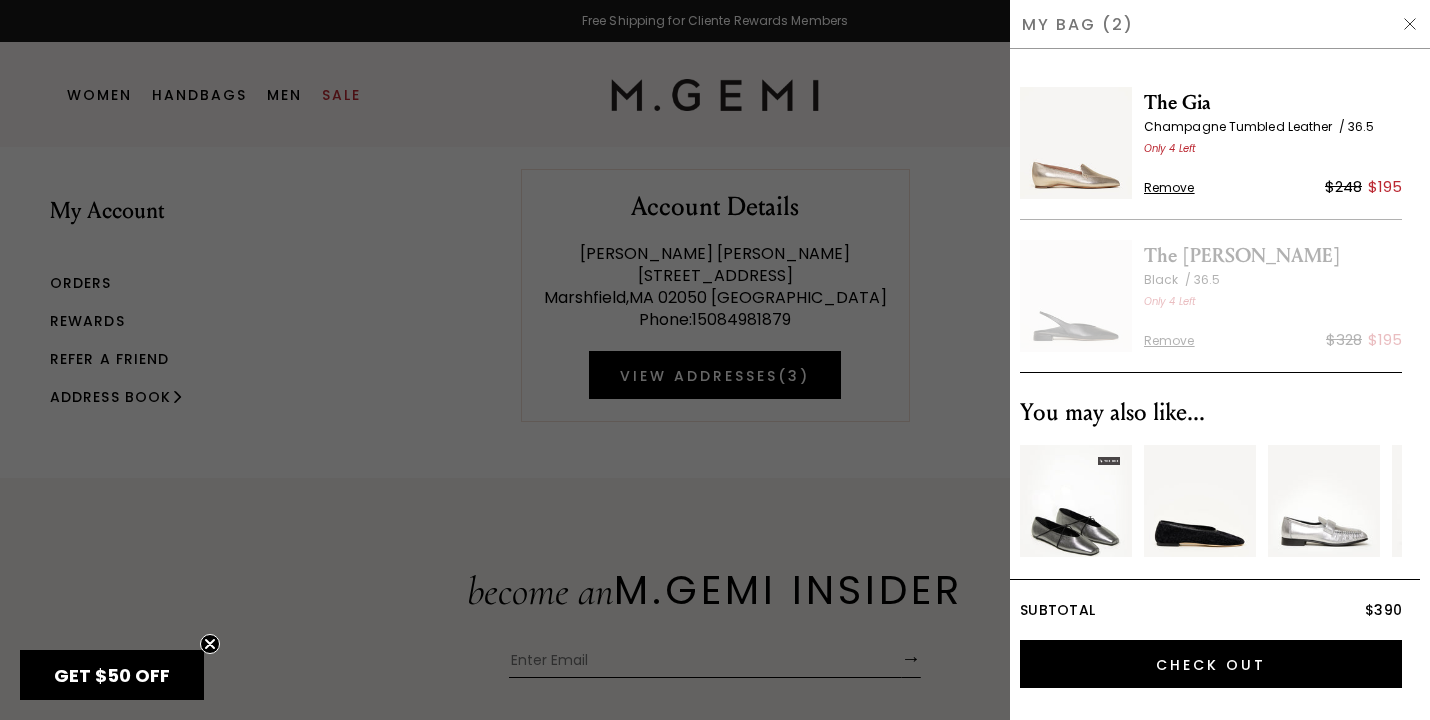 scroll, scrollTop: 0, scrollLeft: 0, axis: both 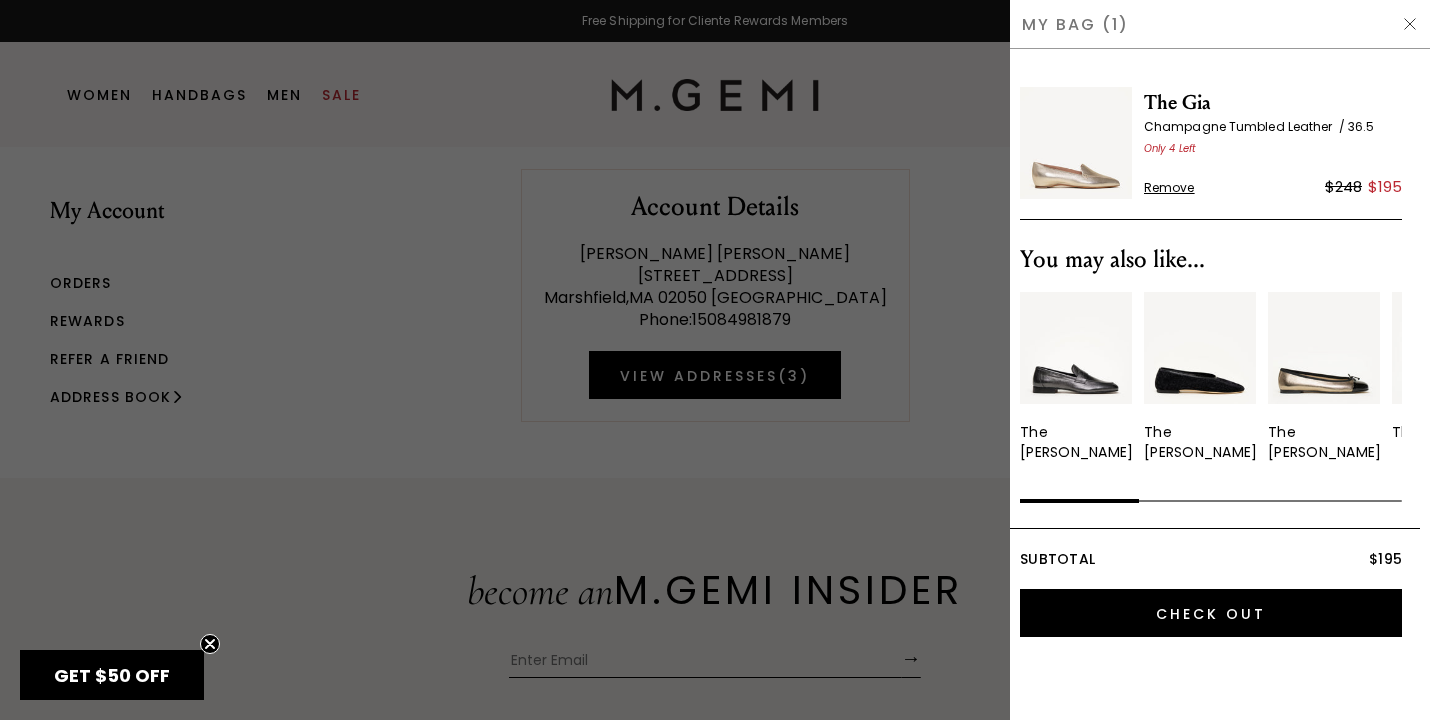 click at bounding box center [715, 360] 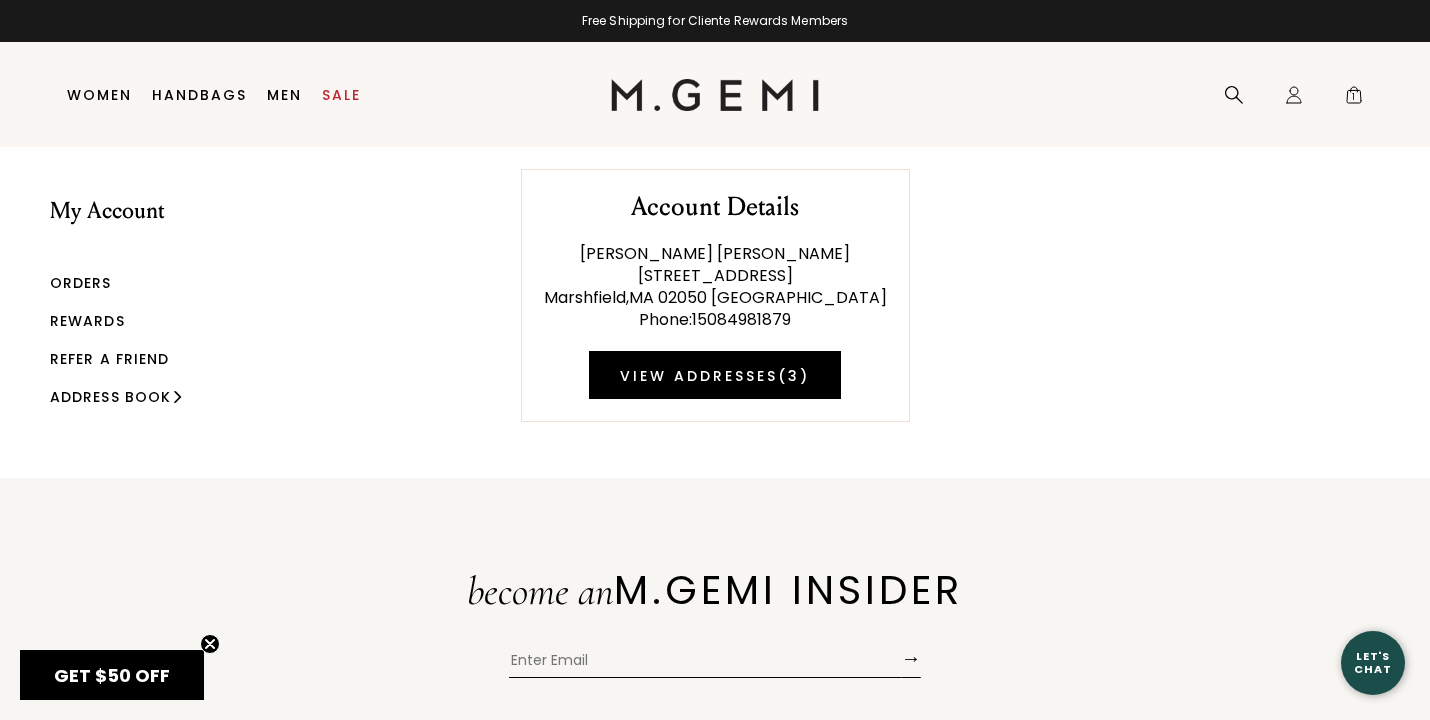click on "Rewards" at bounding box center [87, 321] 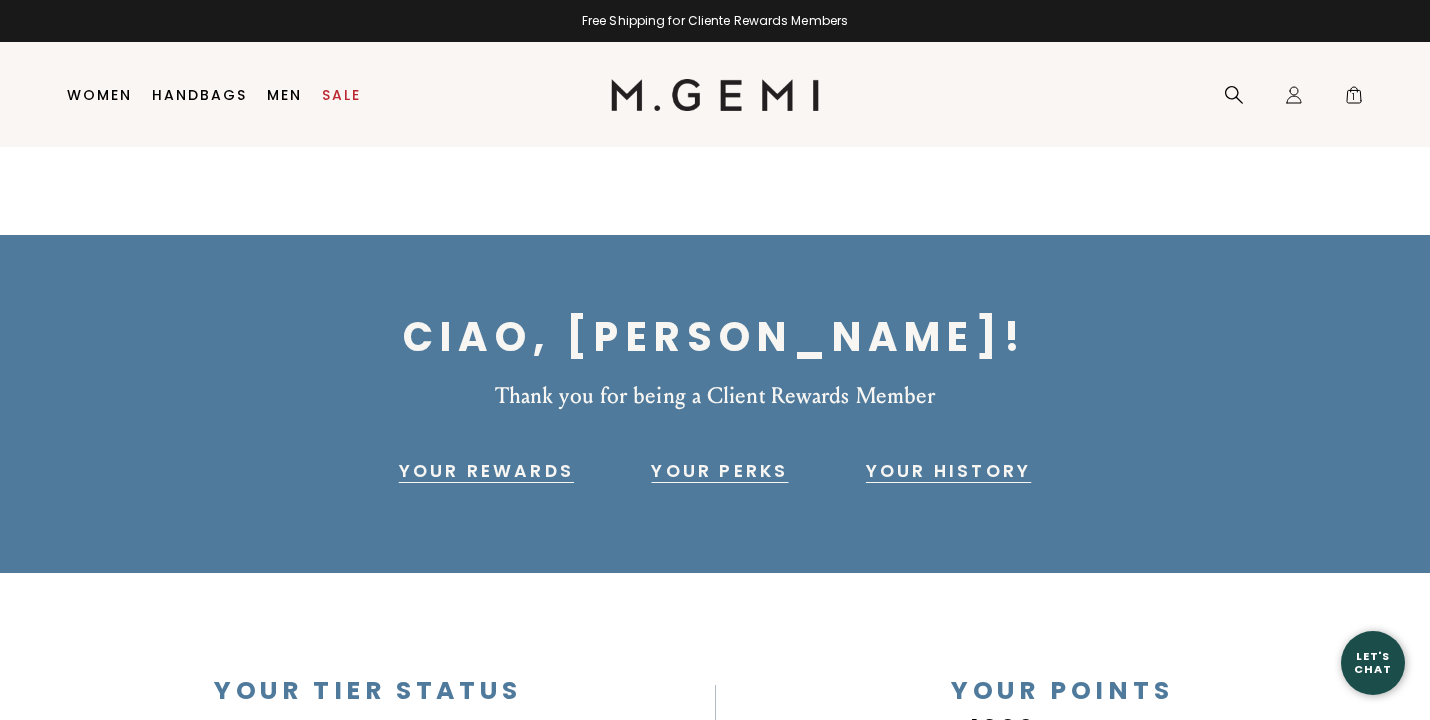scroll, scrollTop: 0, scrollLeft: 0, axis: both 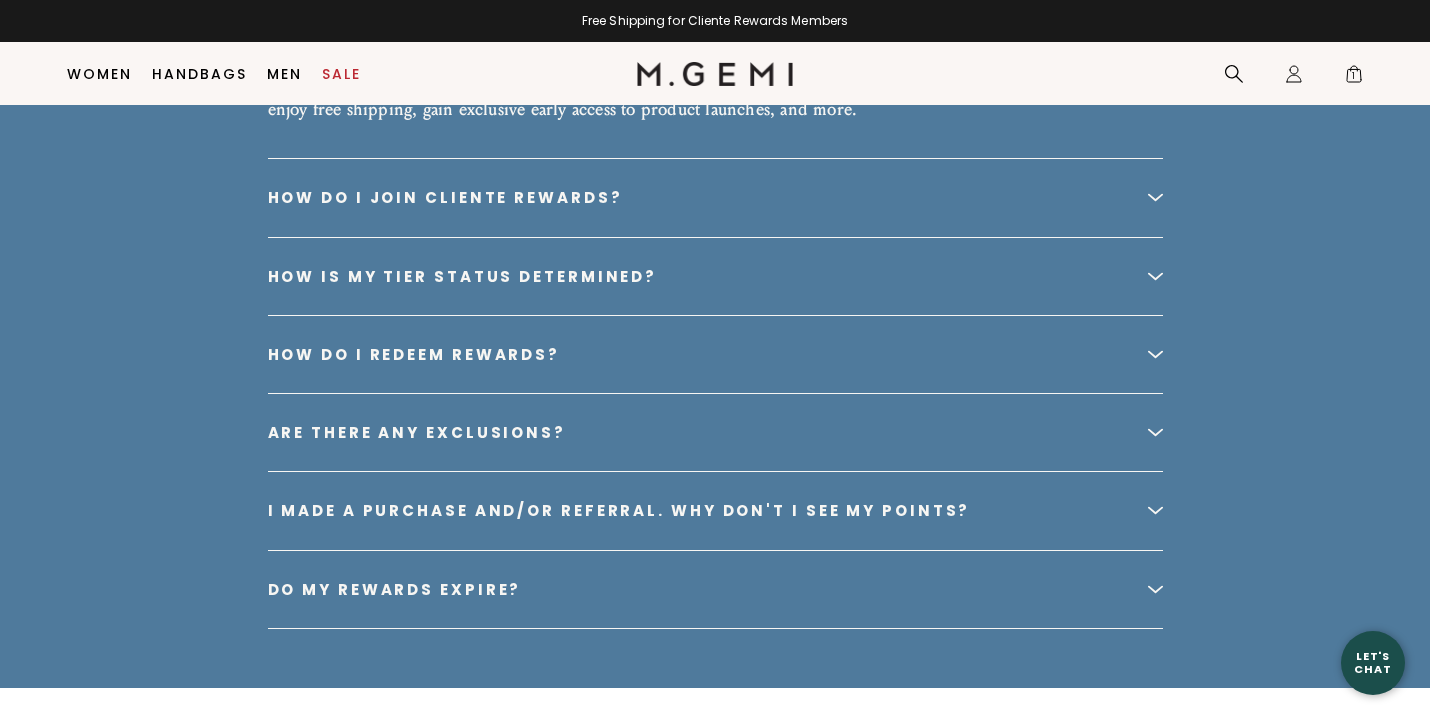 click on "FAQS
You have questions. We have answers.
What is Cliente Rewards?
Cliente Rewards is our loyalty program. Once you join (it’s free!), you’ll earn points for every dollar spent, enjoy free shipping, gain exclusive early access to product launches, and more.
How do I join Cliente Rewards?
Sign up for an account  here  to earn your first 150 points. You will also receive points for any purchases made in the past three months.
How is my tier status determined?
Tier status is based on your total spend per calendar year. Earn  Bronzo  status by simply signing up, spend $500 to gain  Argento  status, or spend $1,000 to reach  Oro  status.
How do I redeem rewards?
1. Redeem your points for a reward on the" at bounding box center (715, 251) 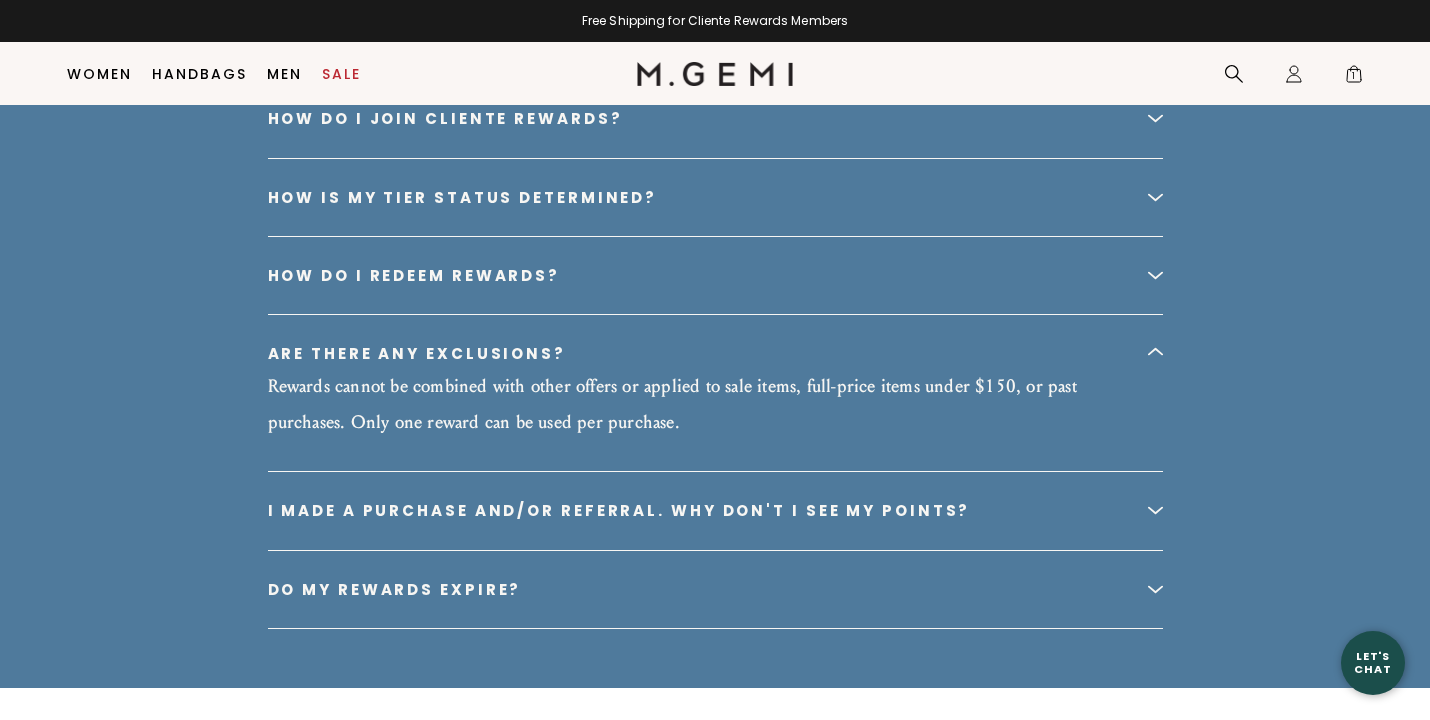 click at bounding box center (1155, 588) 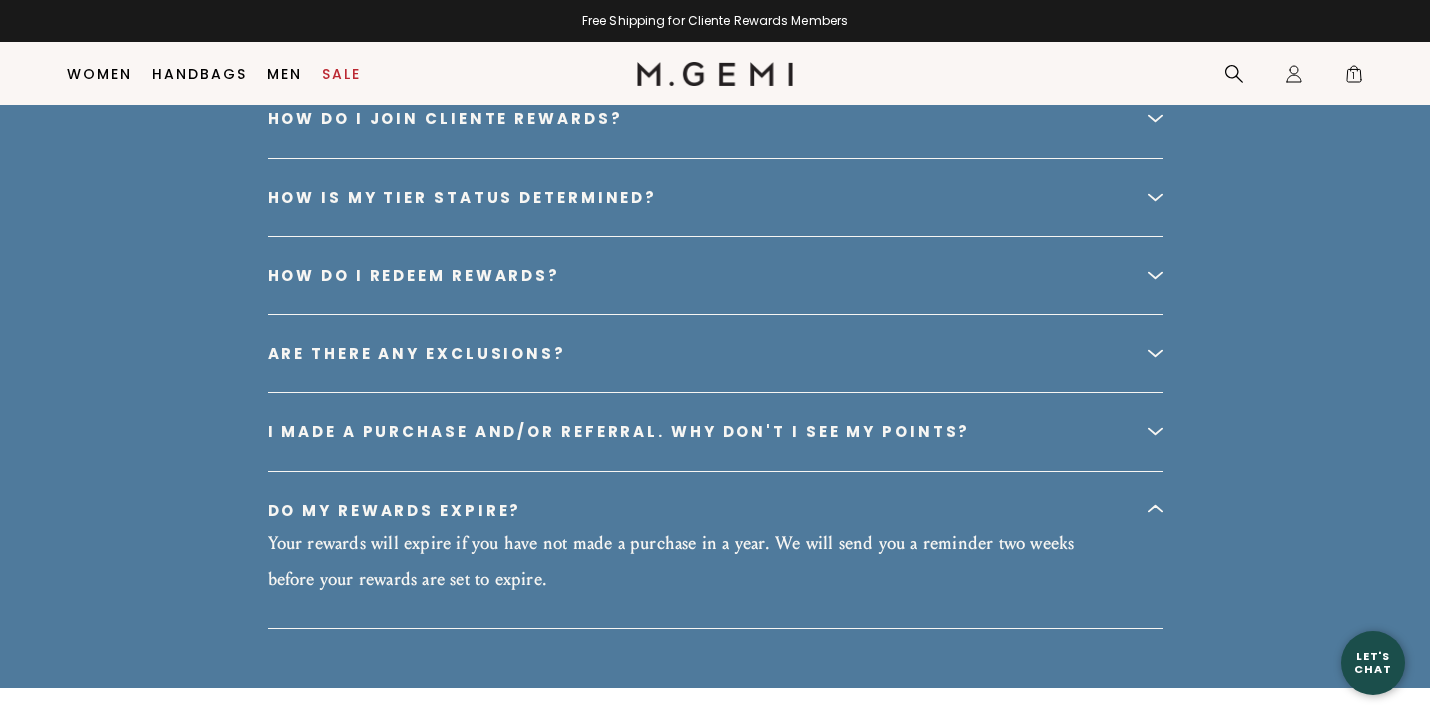 click on "Do my rewards expire?
Your rewards will expire if you have not made a purchase in a year. We will send you a reminder two weeks before your rewards are set to expire." at bounding box center (715, 550) 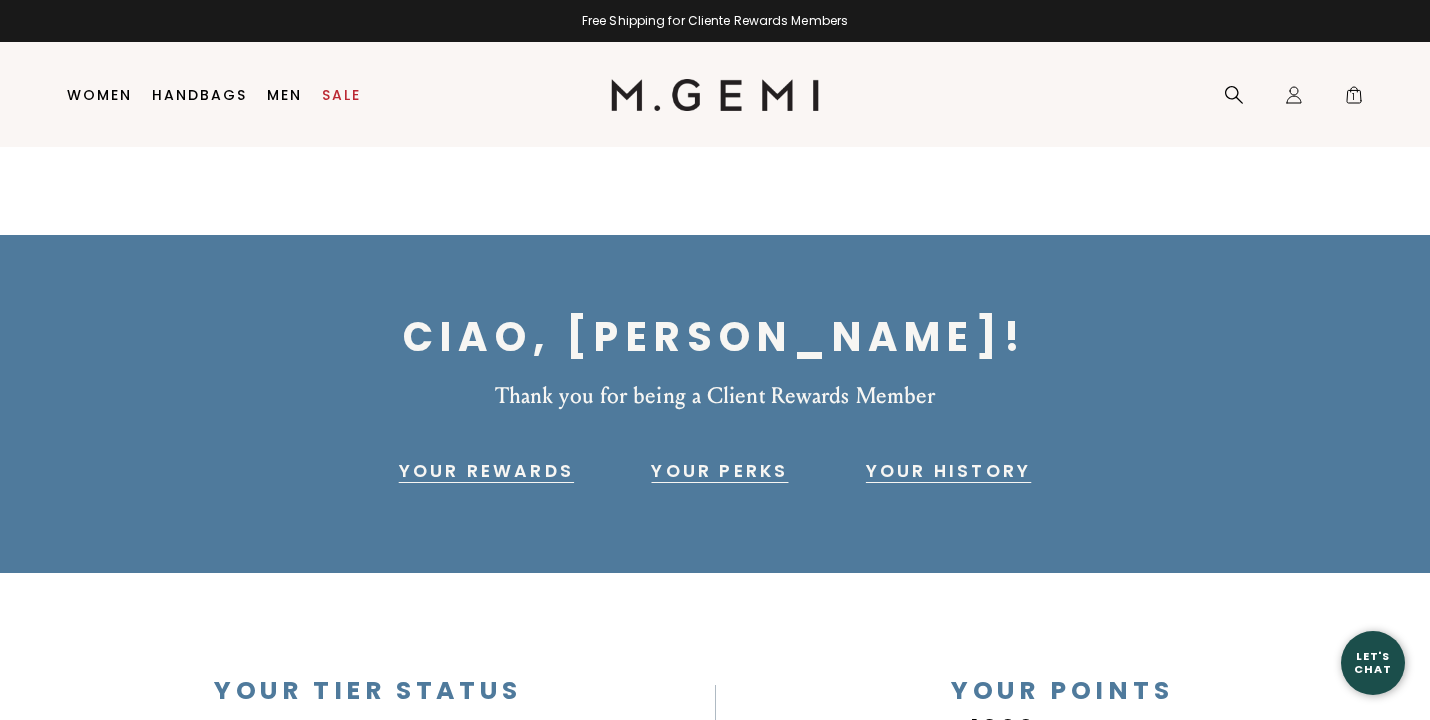 scroll, scrollTop: 0, scrollLeft: 0, axis: both 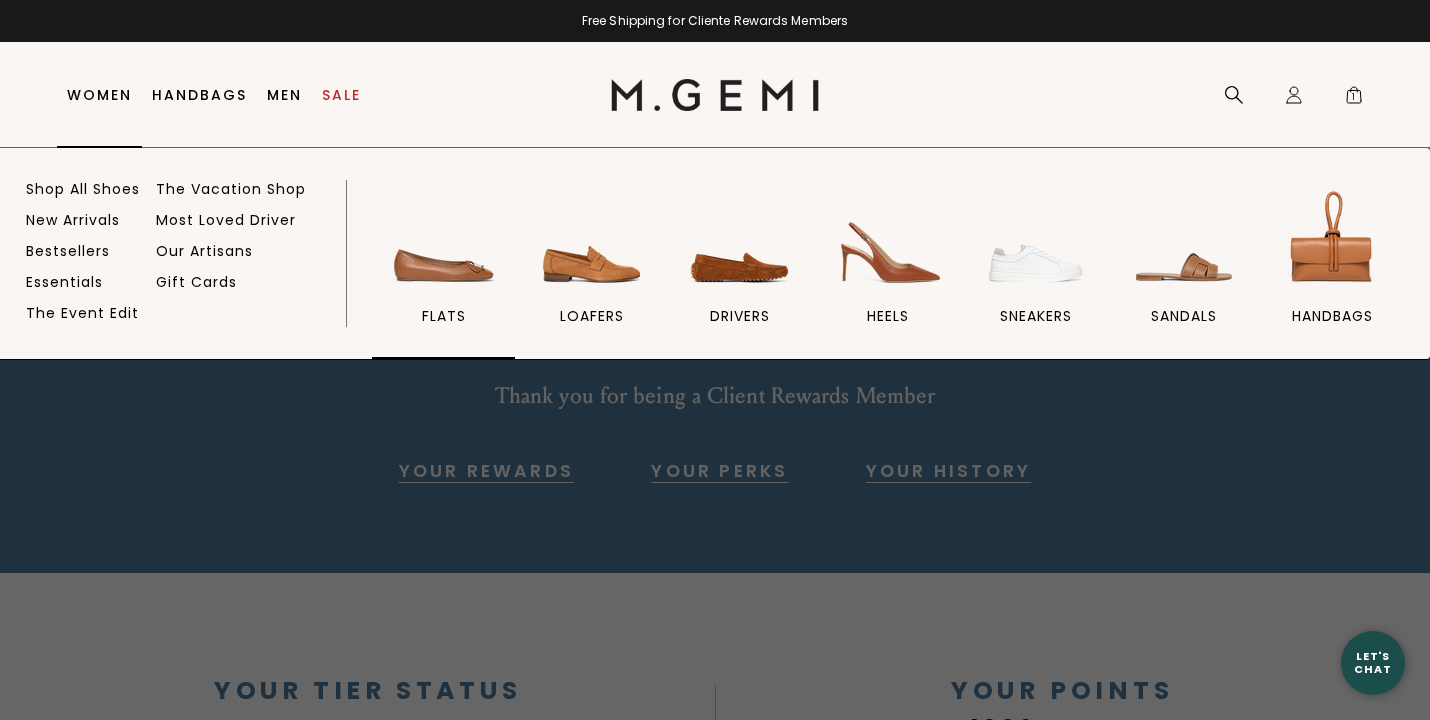 click at bounding box center (444, 241) 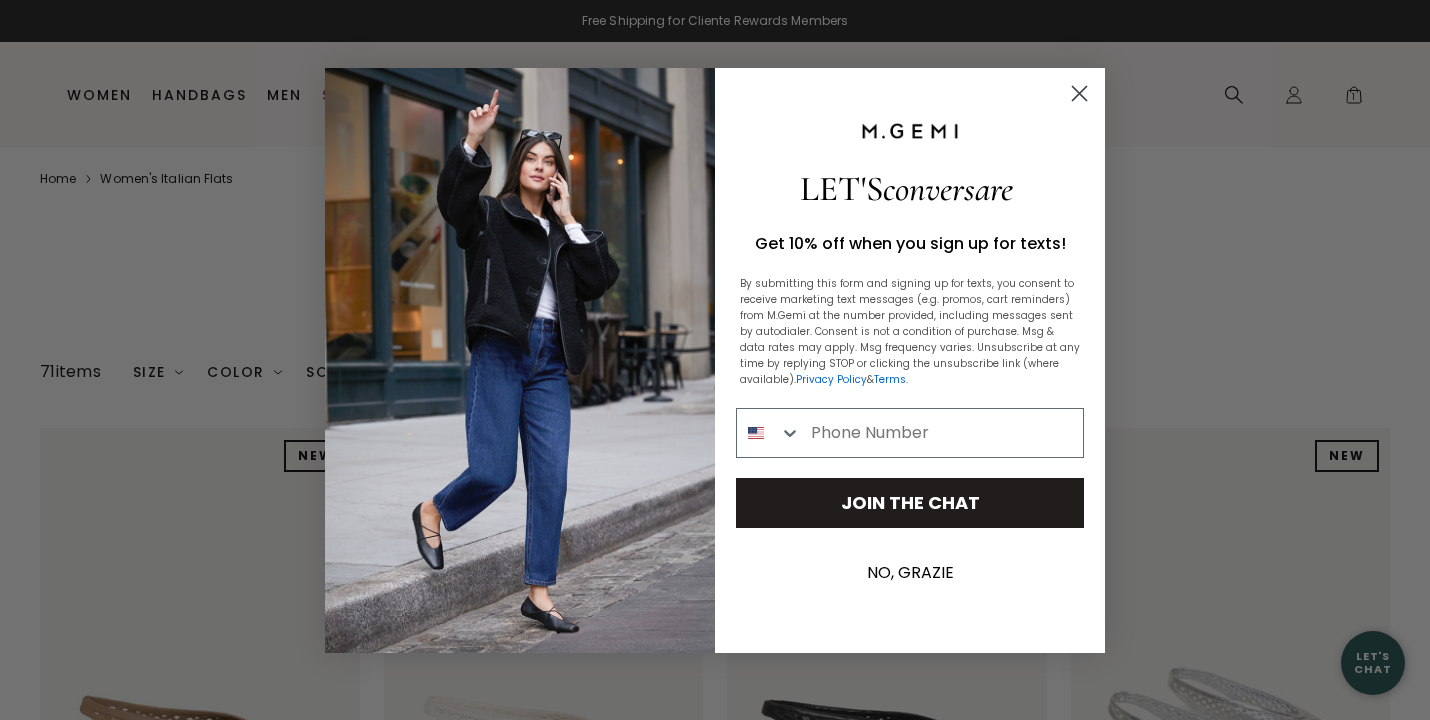 scroll, scrollTop: 97, scrollLeft: 0, axis: vertical 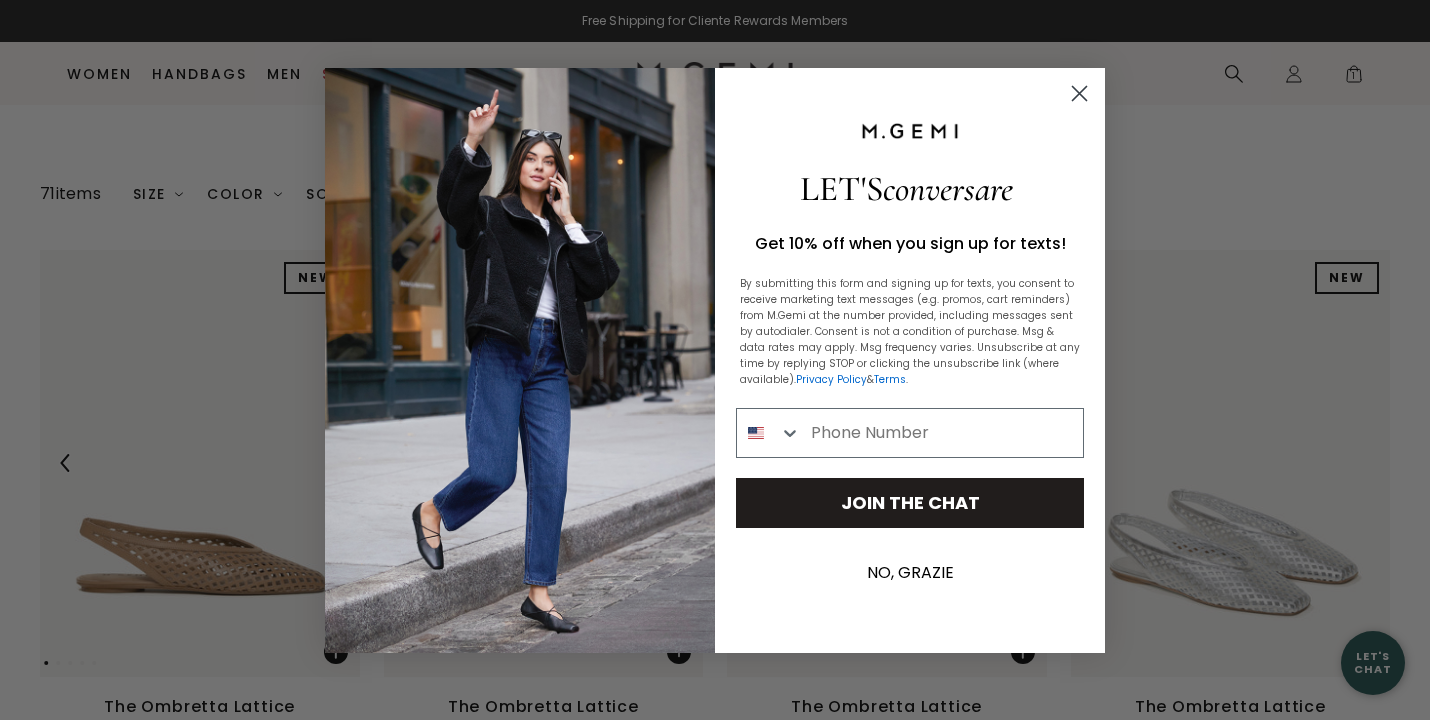 click 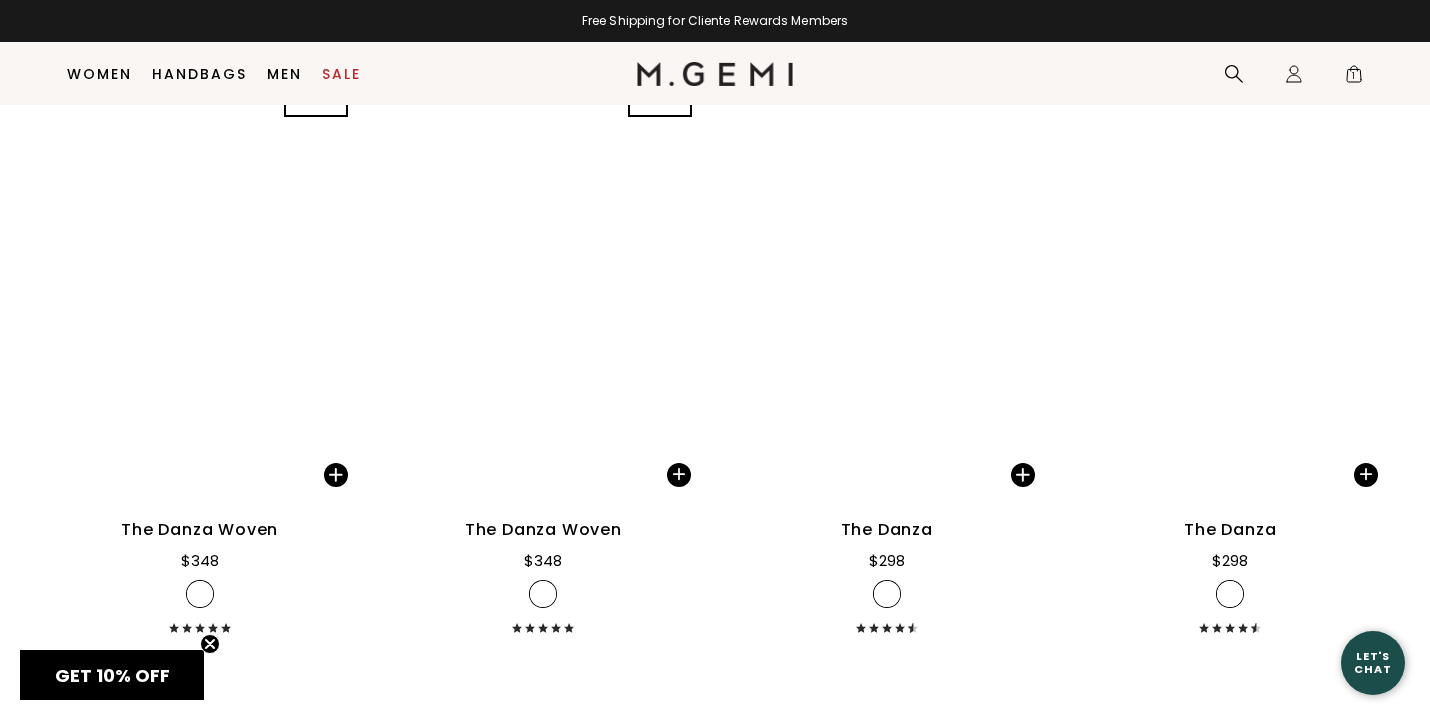 scroll, scrollTop: 5783, scrollLeft: 0, axis: vertical 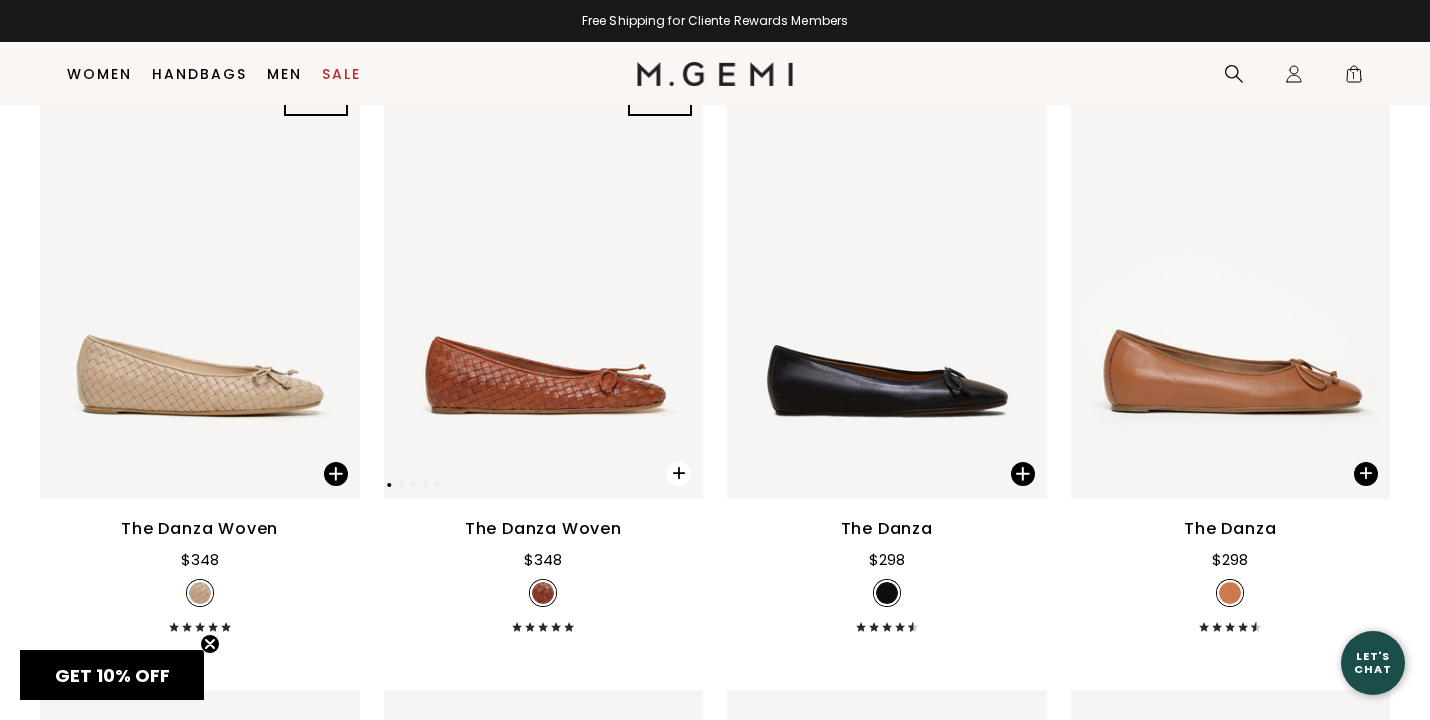 click at bounding box center [679, 474] 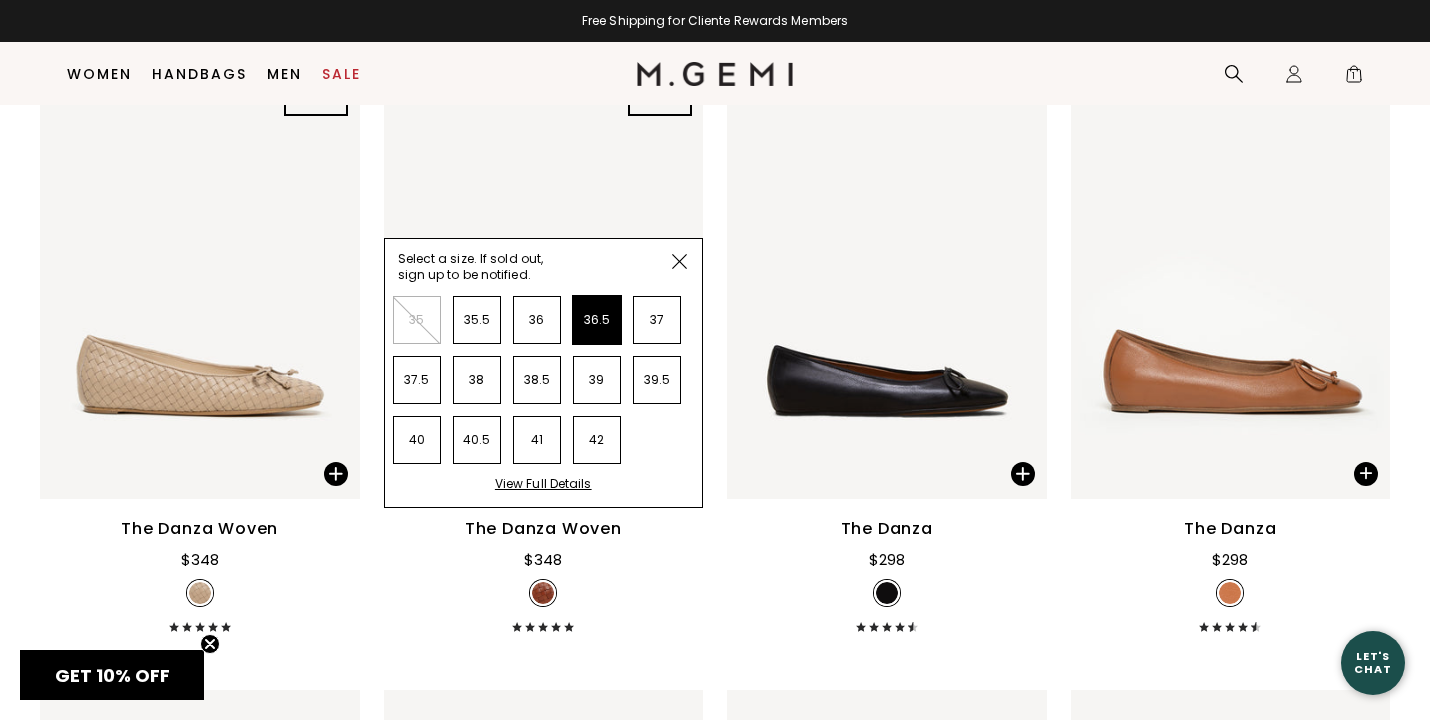 click on "36.5" at bounding box center (597, 320) 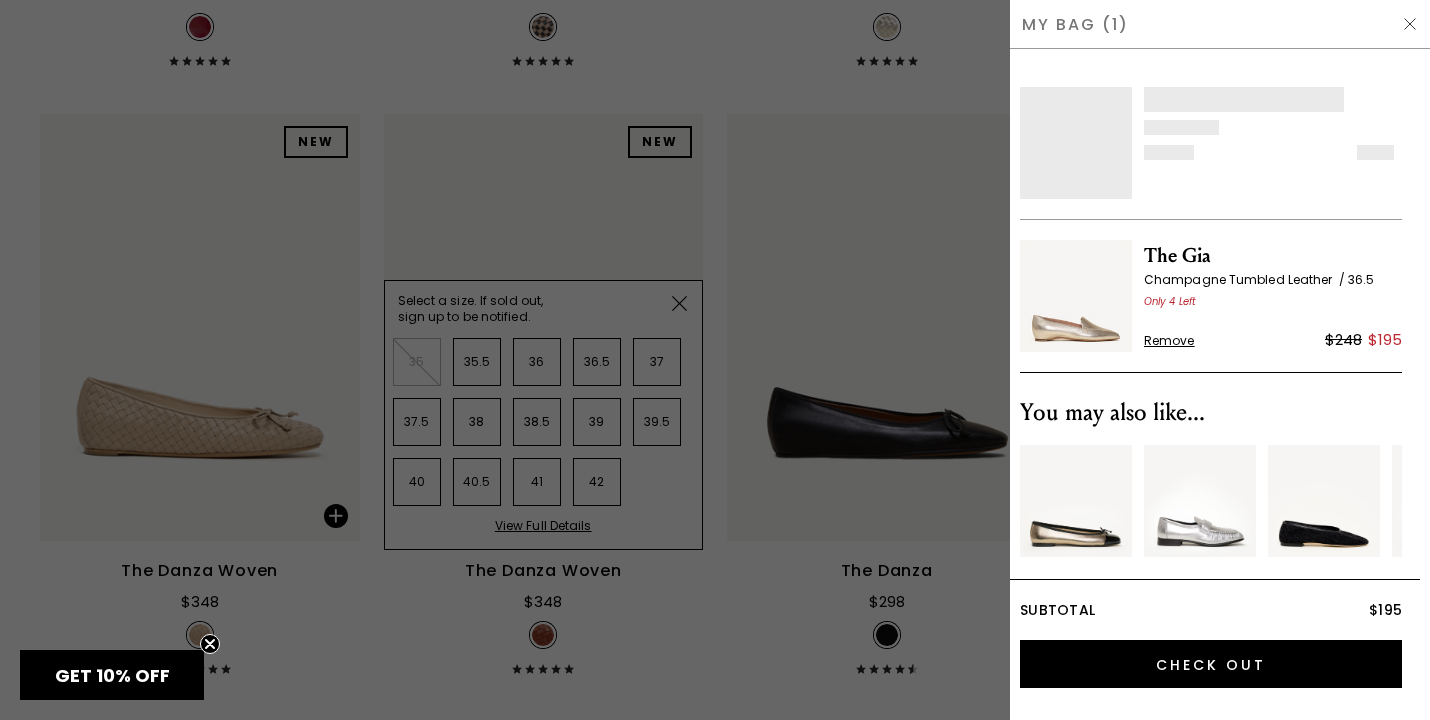 scroll, scrollTop: 0, scrollLeft: 0, axis: both 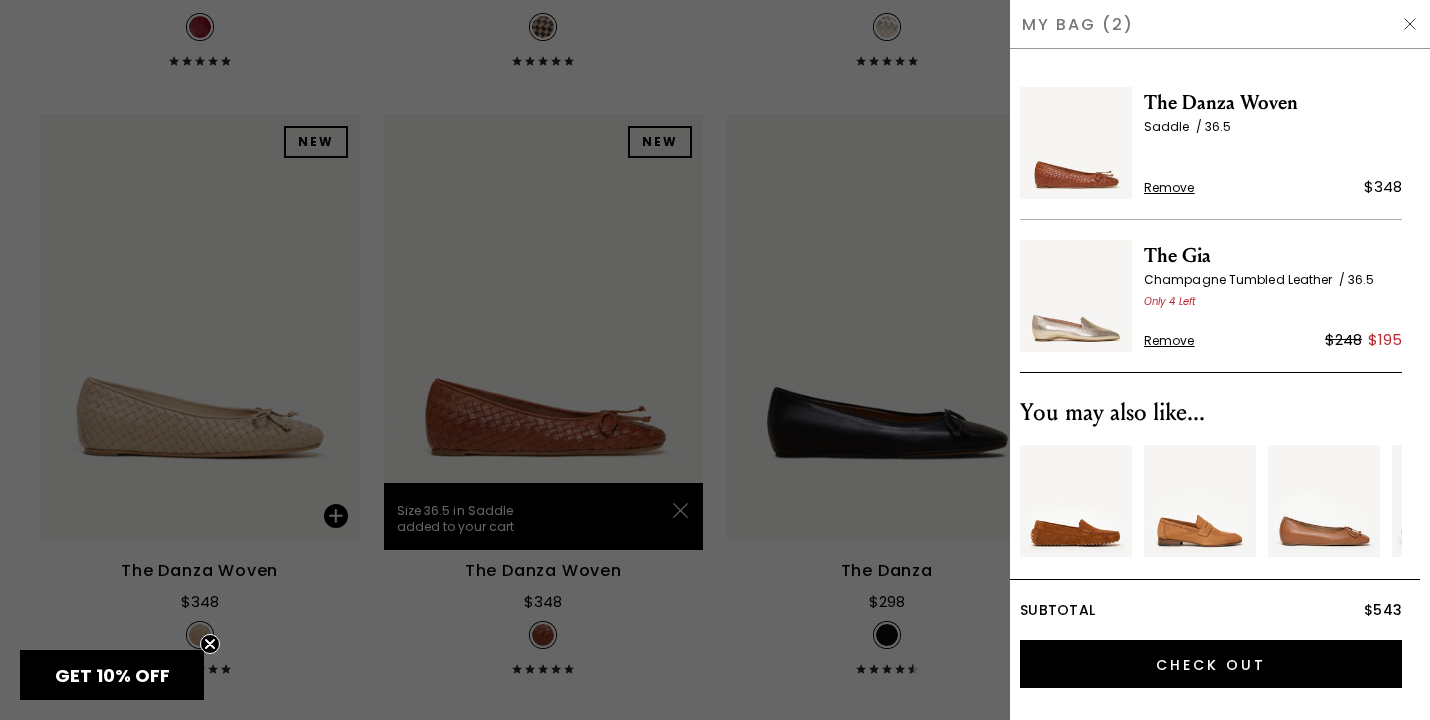 click on "Remove" at bounding box center (1169, 188) 